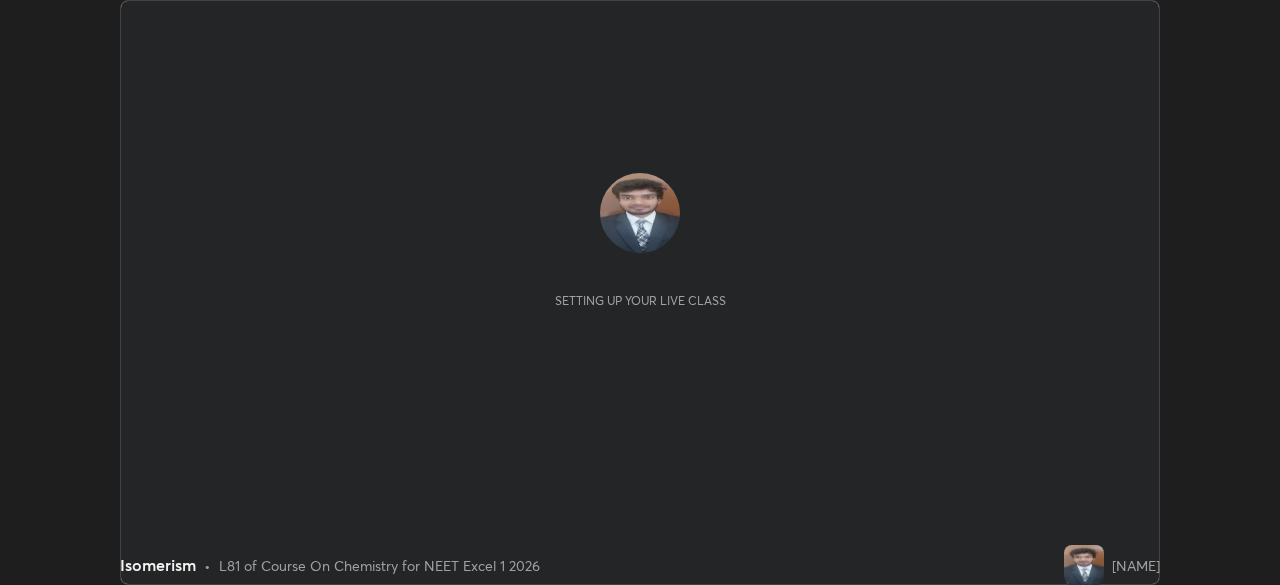scroll, scrollTop: 0, scrollLeft: 0, axis: both 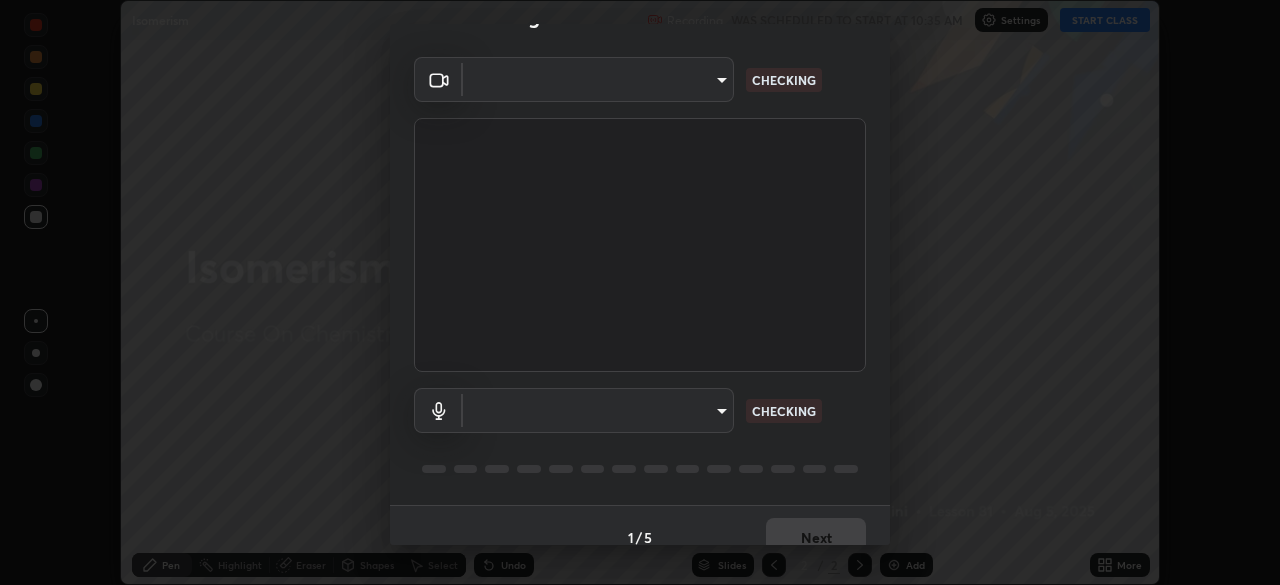 type on "0b0394df5398a873b7d047182dbff5bf8641b4882f7ce2760a0fef017966b62e" 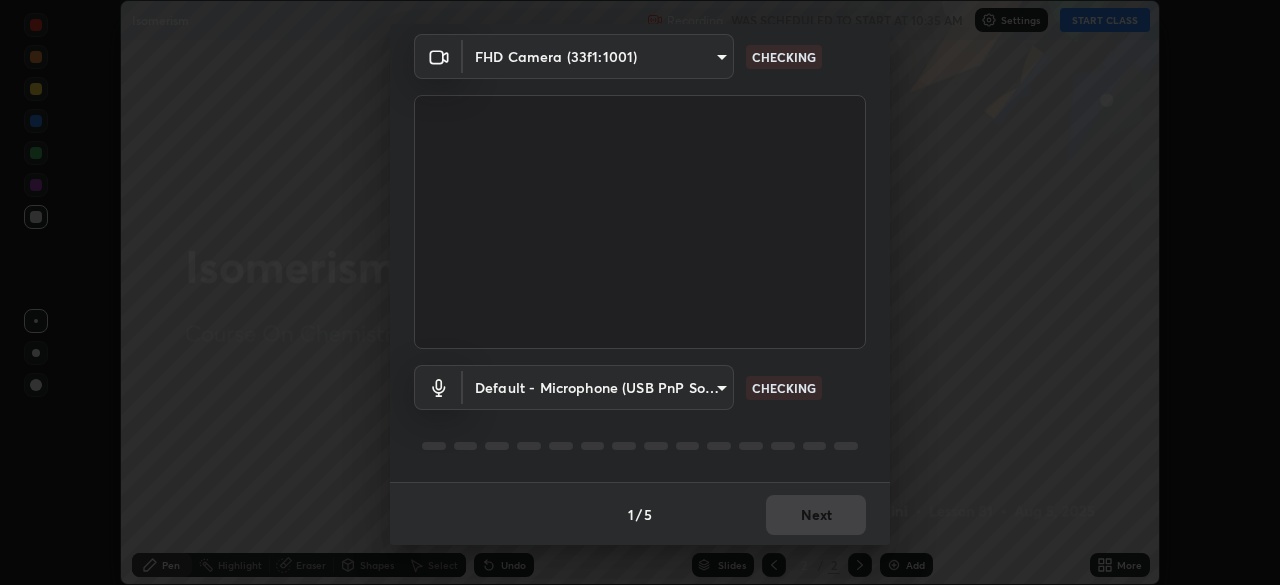 scroll, scrollTop: 71, scrollLeft: 0, axis: vertical 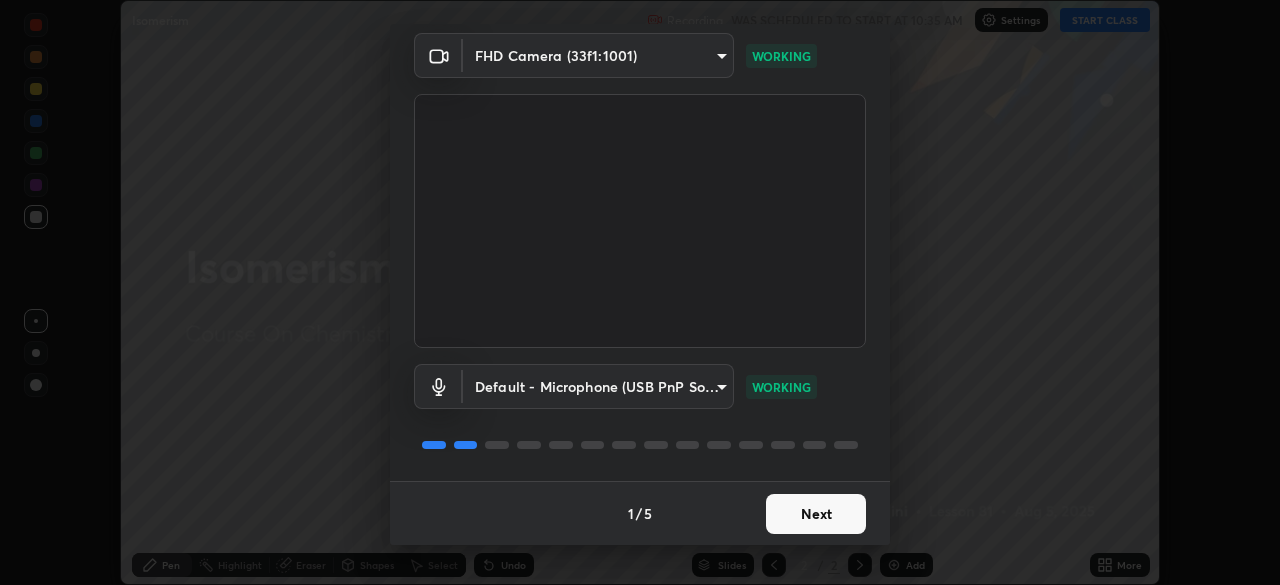 click on "Next" at bounding box center [816, 514] 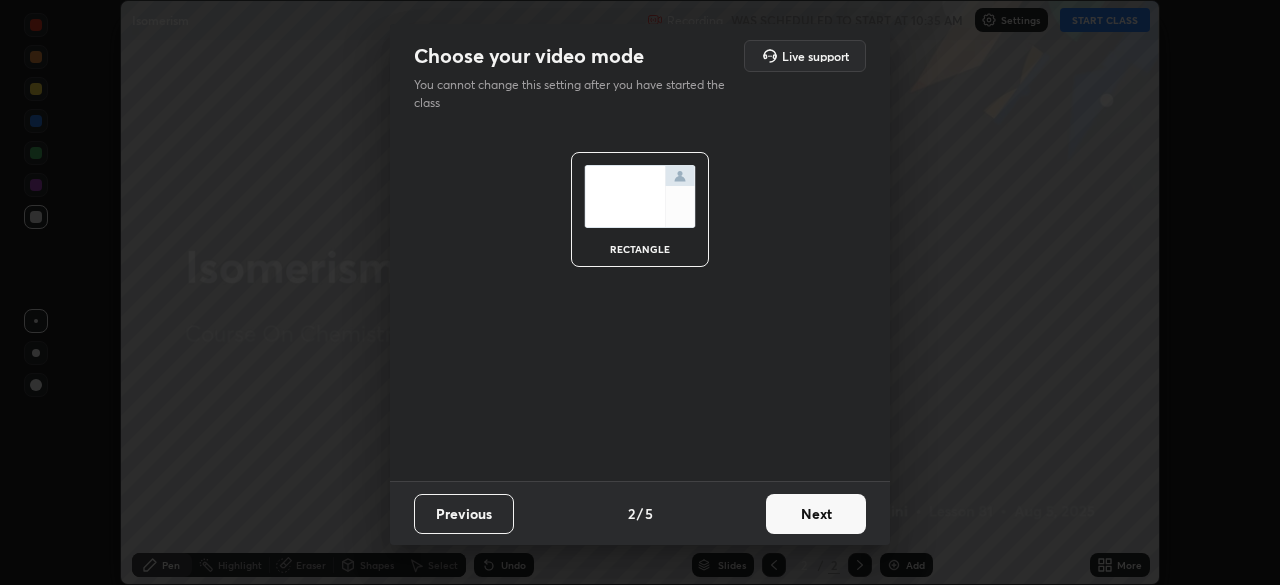 scroll, scrollTop: 0, scrollLeft: 0, axis: both 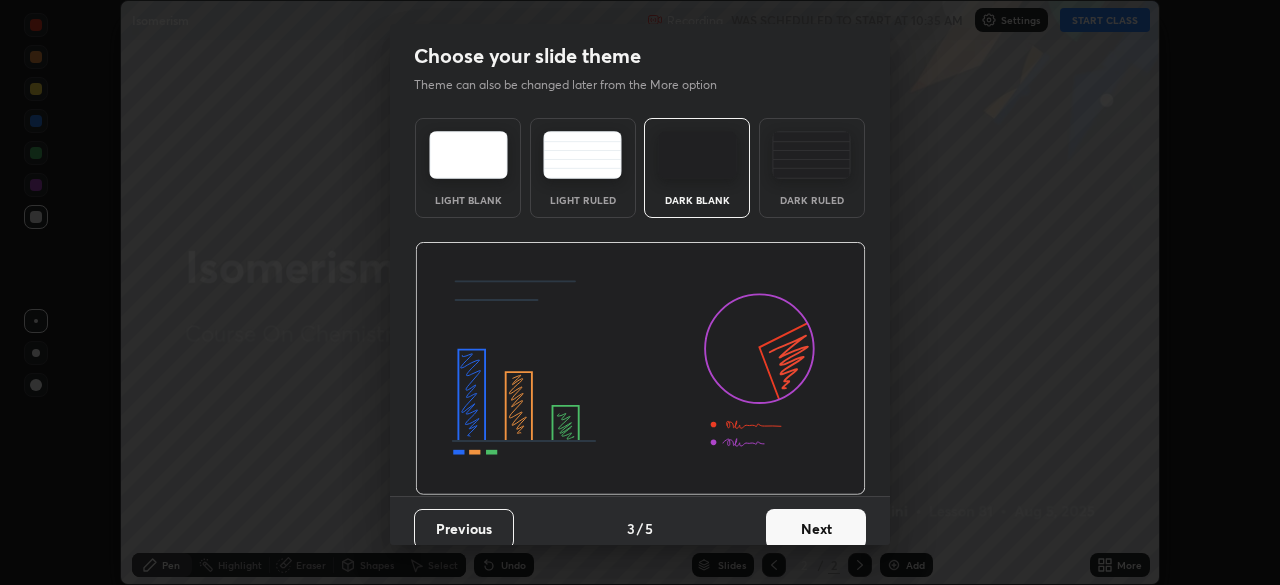 click on "Next" at bounding box center (816, 529) 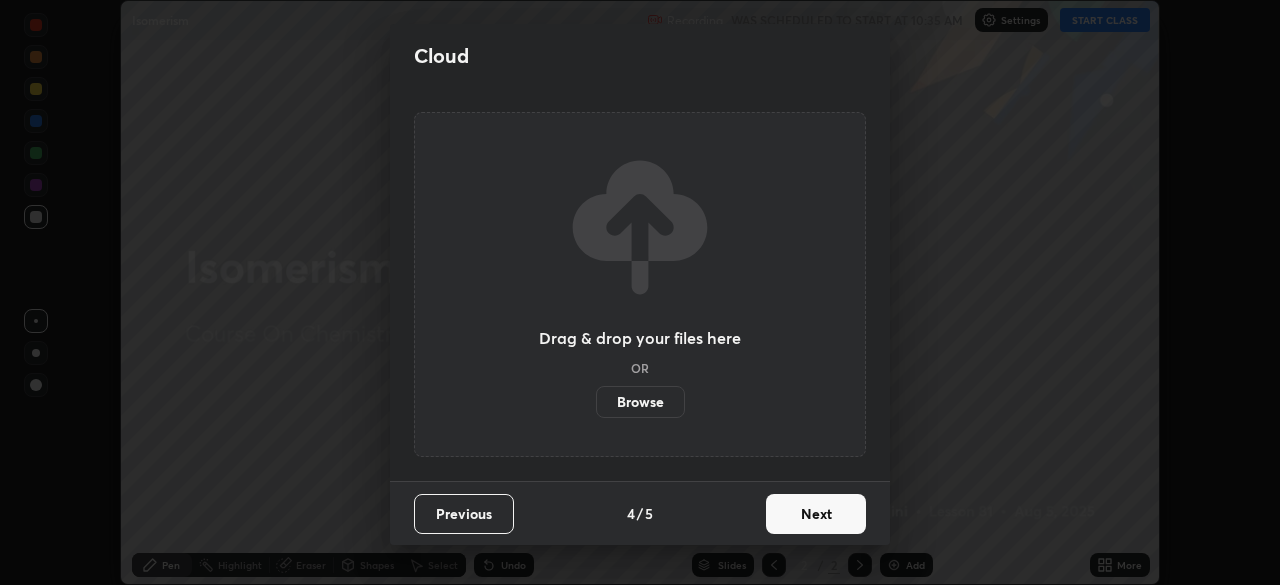 click on "Next" at bounding box center (816, 514) 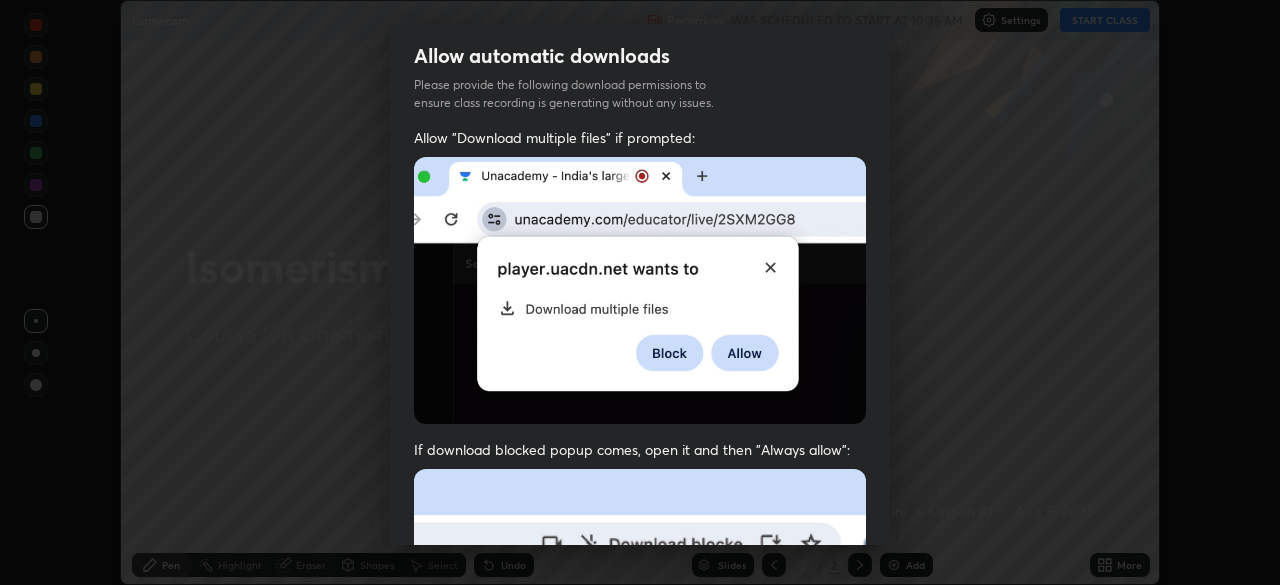 click at bounding box center [640, 687] 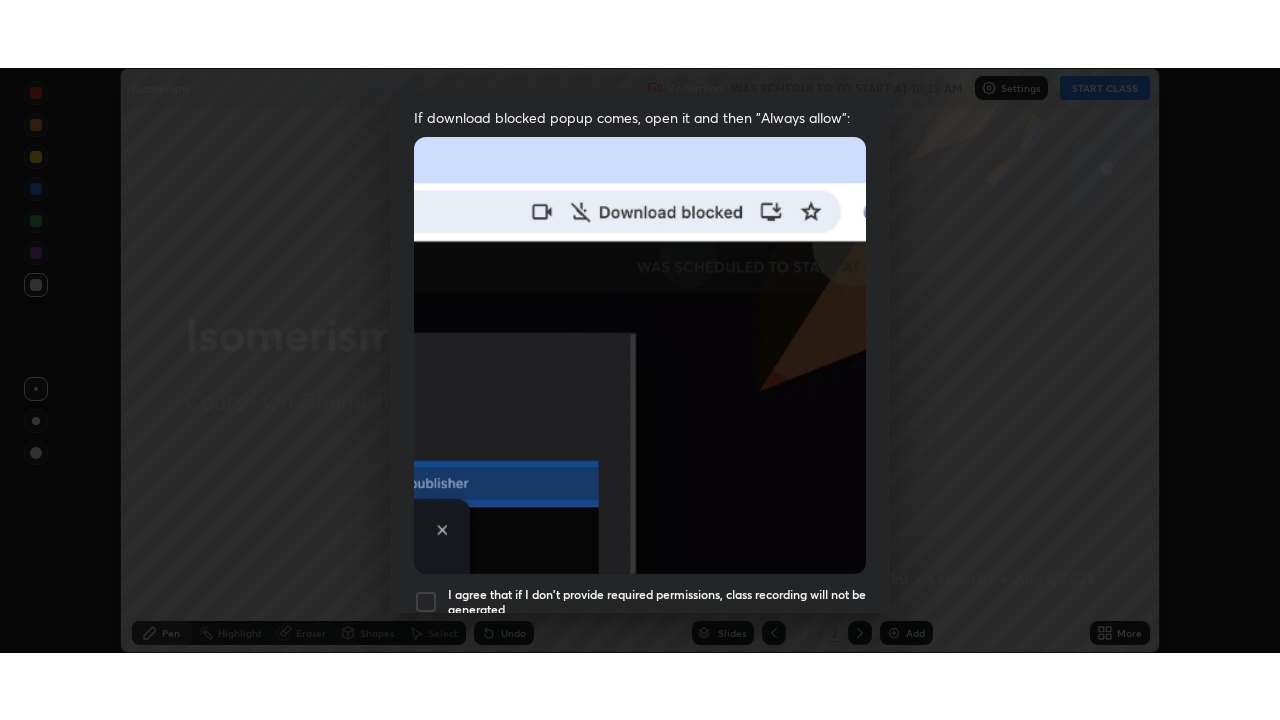 scroll, scrollTop: 479, scrollLeft: 0, axis: vertical 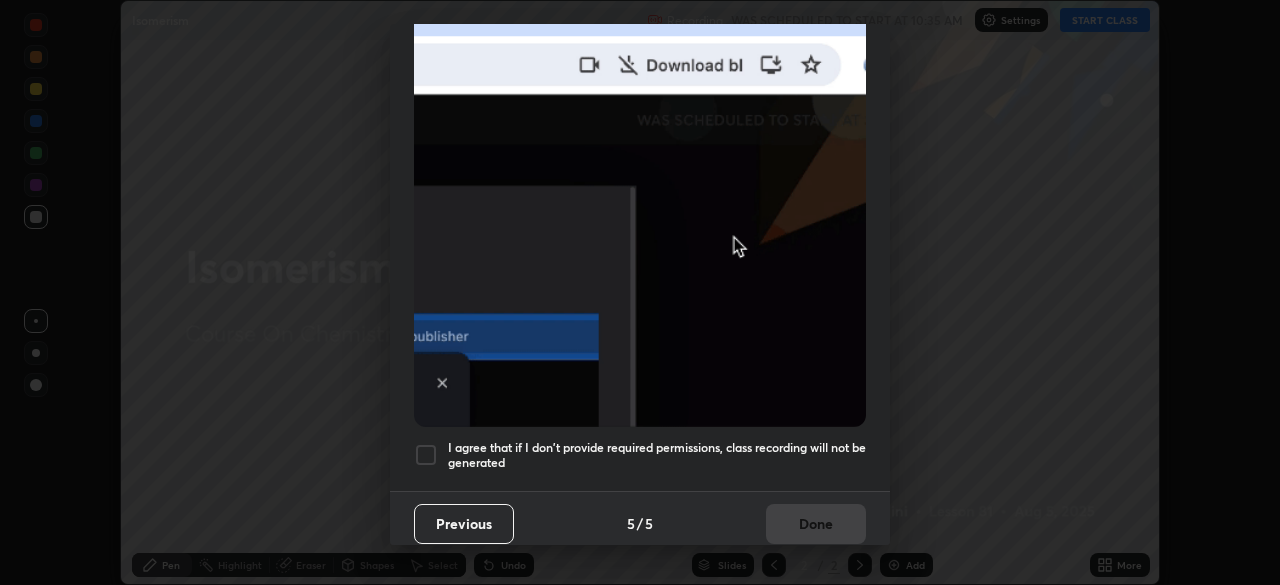 click on "I agree that if I don't provide required permissions, class recording will not be generated" at bounding box center [640, 455] 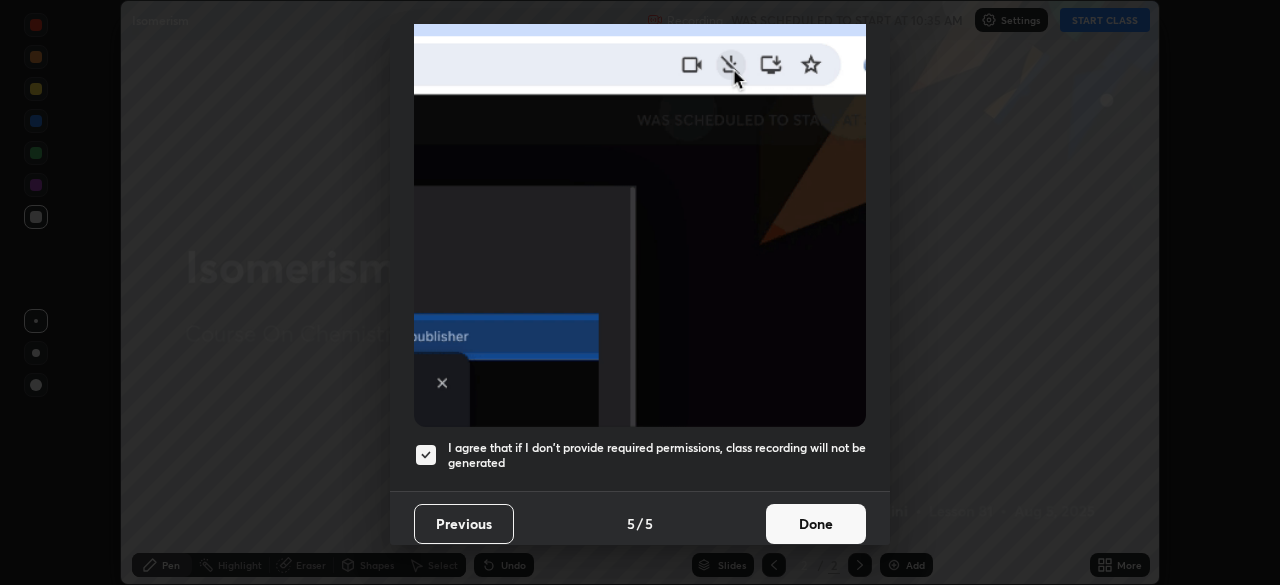click on "Done" at bounding box center (816, 524) 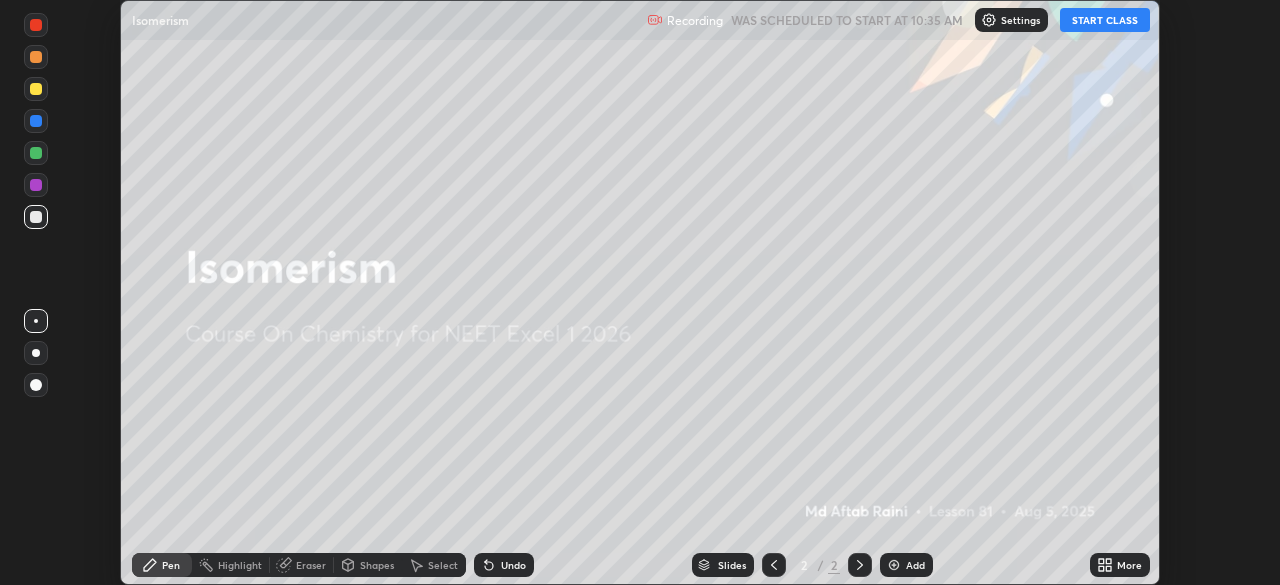 click at bounding box center [894, 565] 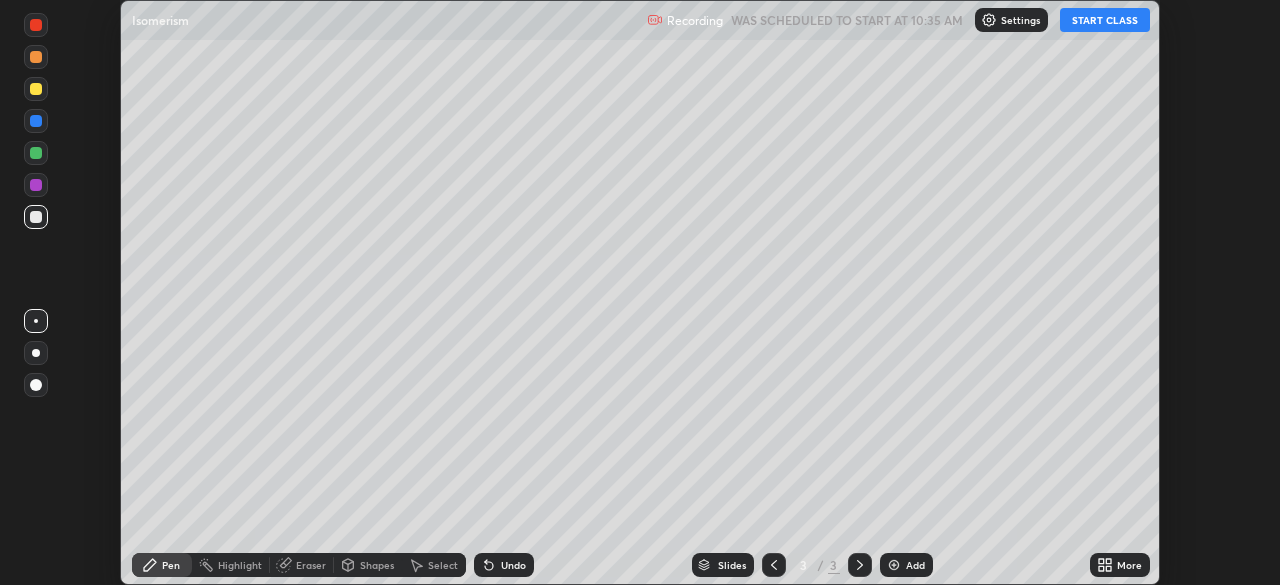 click on "More" at bounding box center (1129, 565) 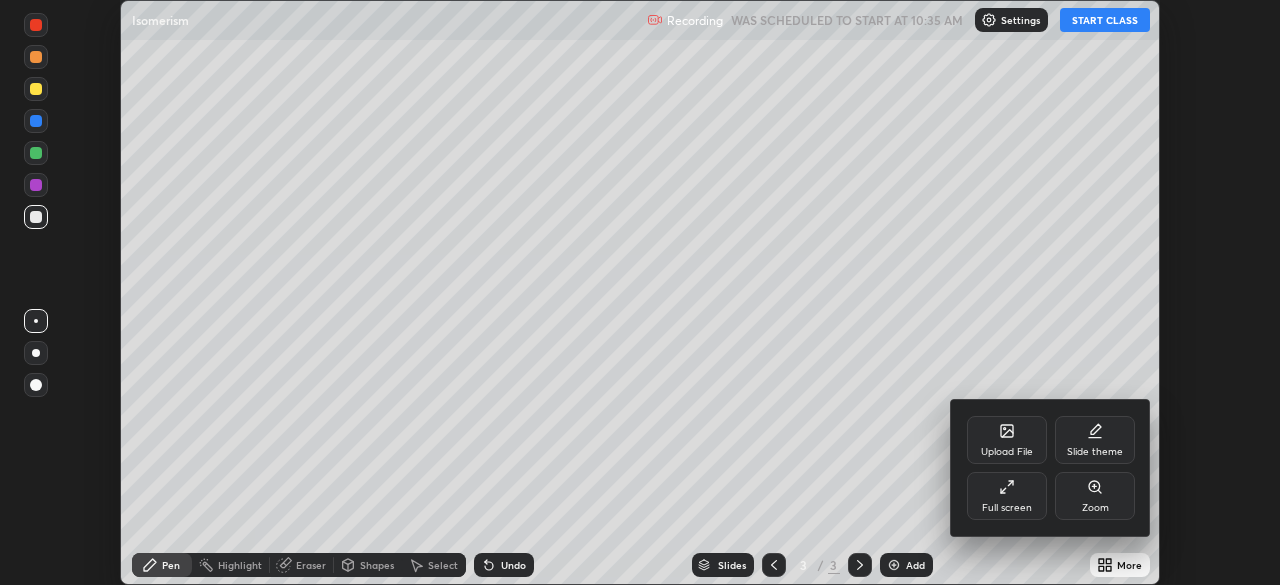 click on "Full screen" at bounding box center (1007, 496) 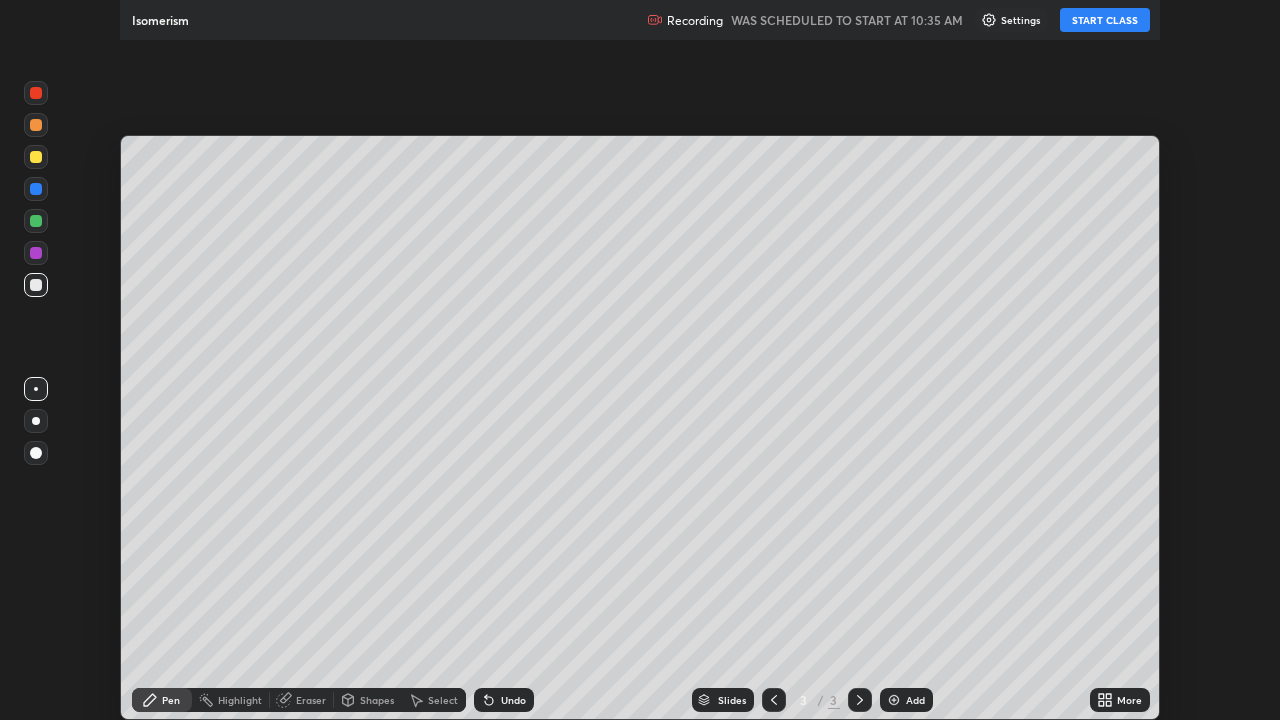 scroll, scrollTop: 99280, scrollLeft: 98720, axis: both 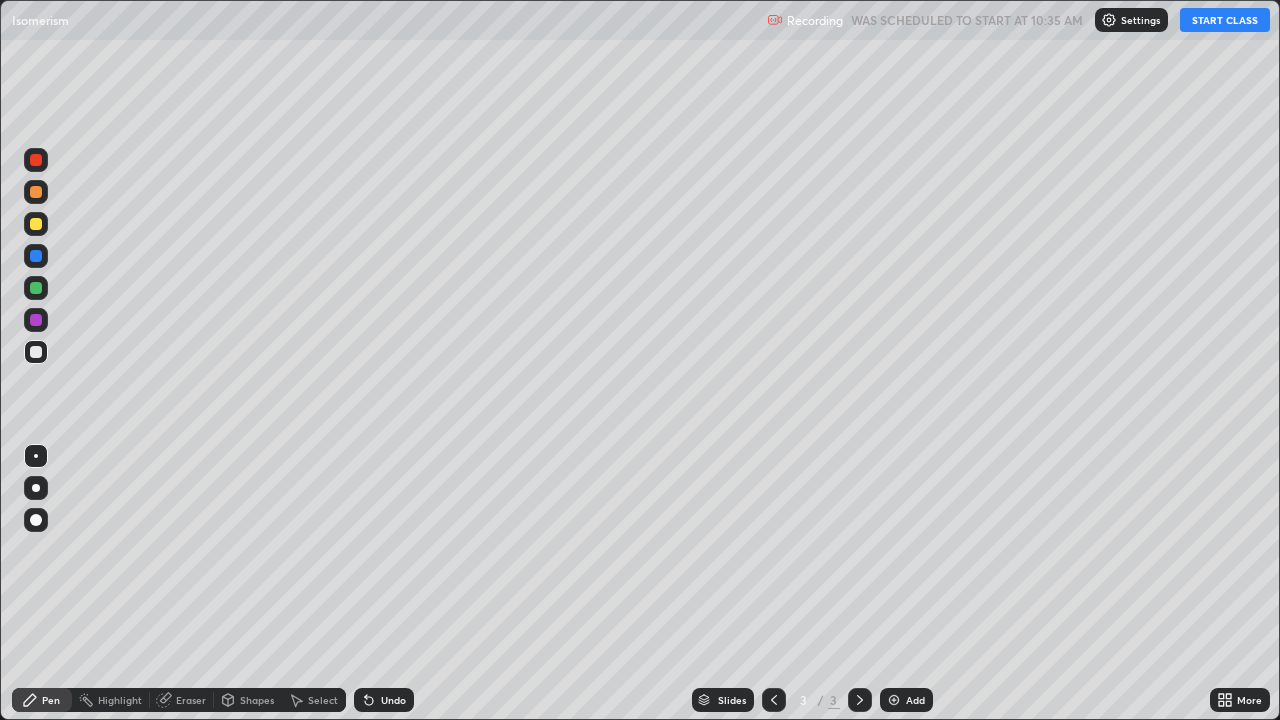 click on "START CLASS" at bounding box center (1225, 20) 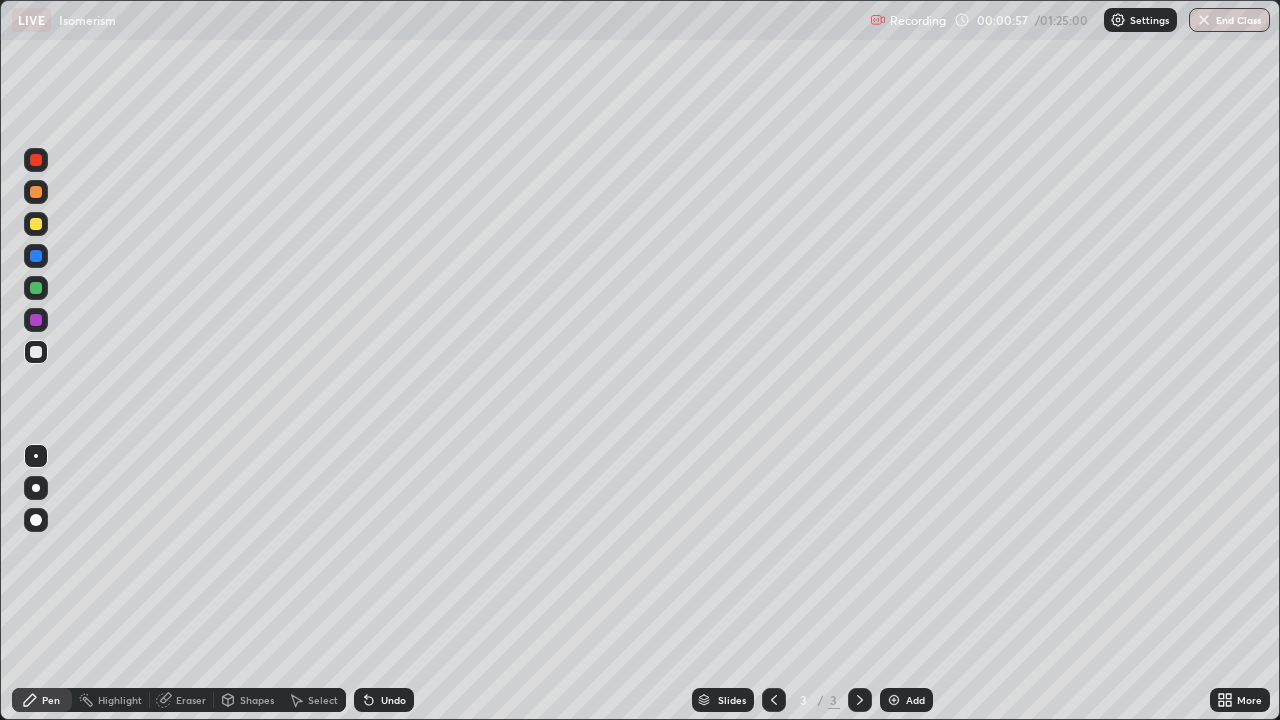 click on "Undo" at bounding box center [393, 700] 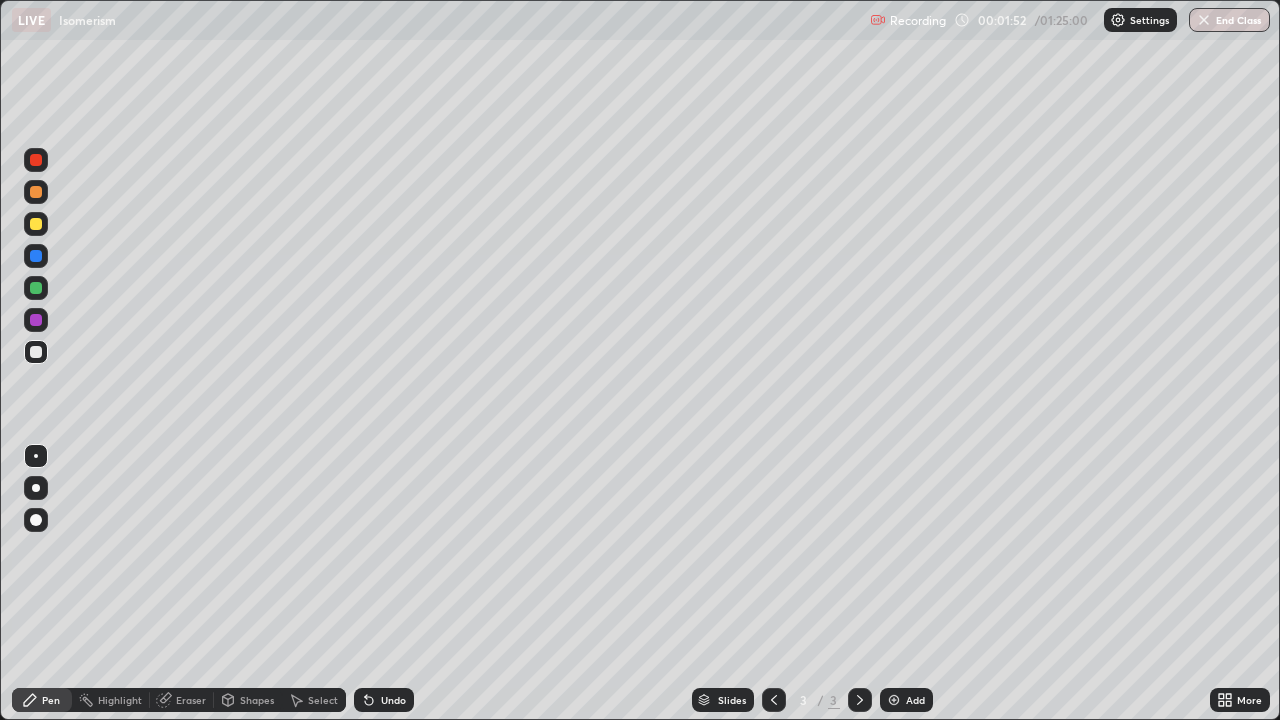 click 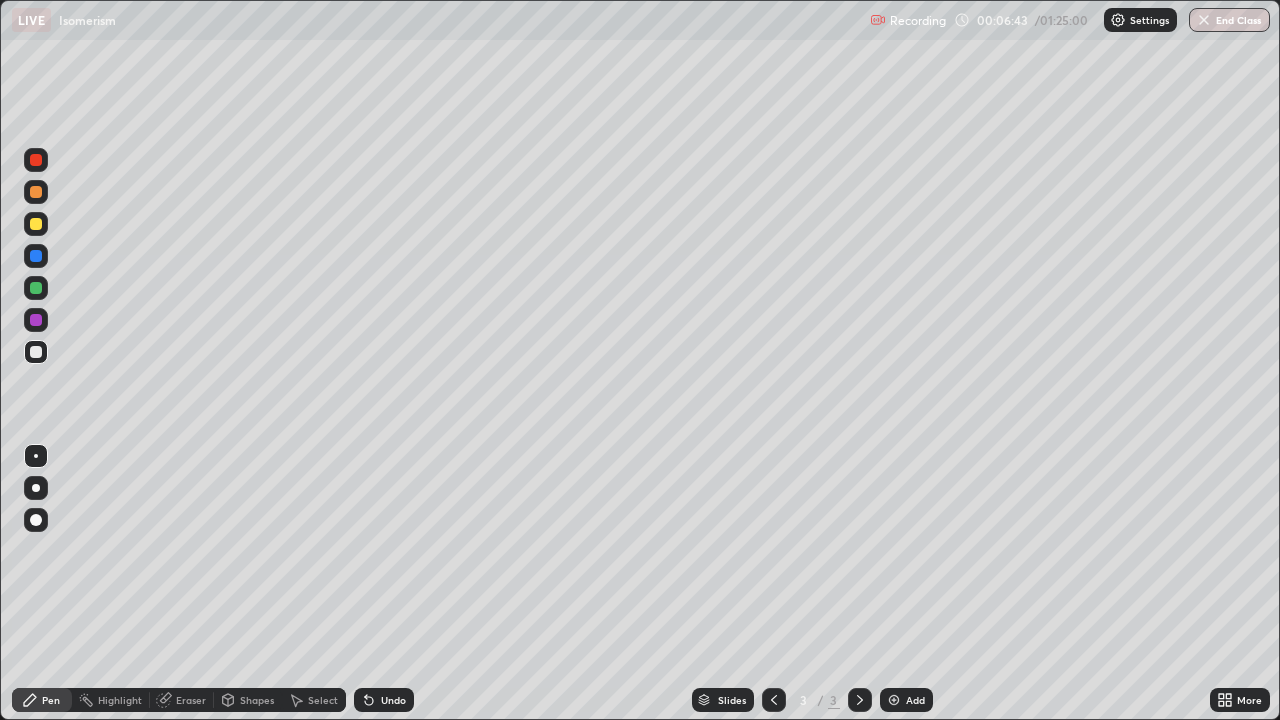 click on "Undo" at bounding box center (393, 700) 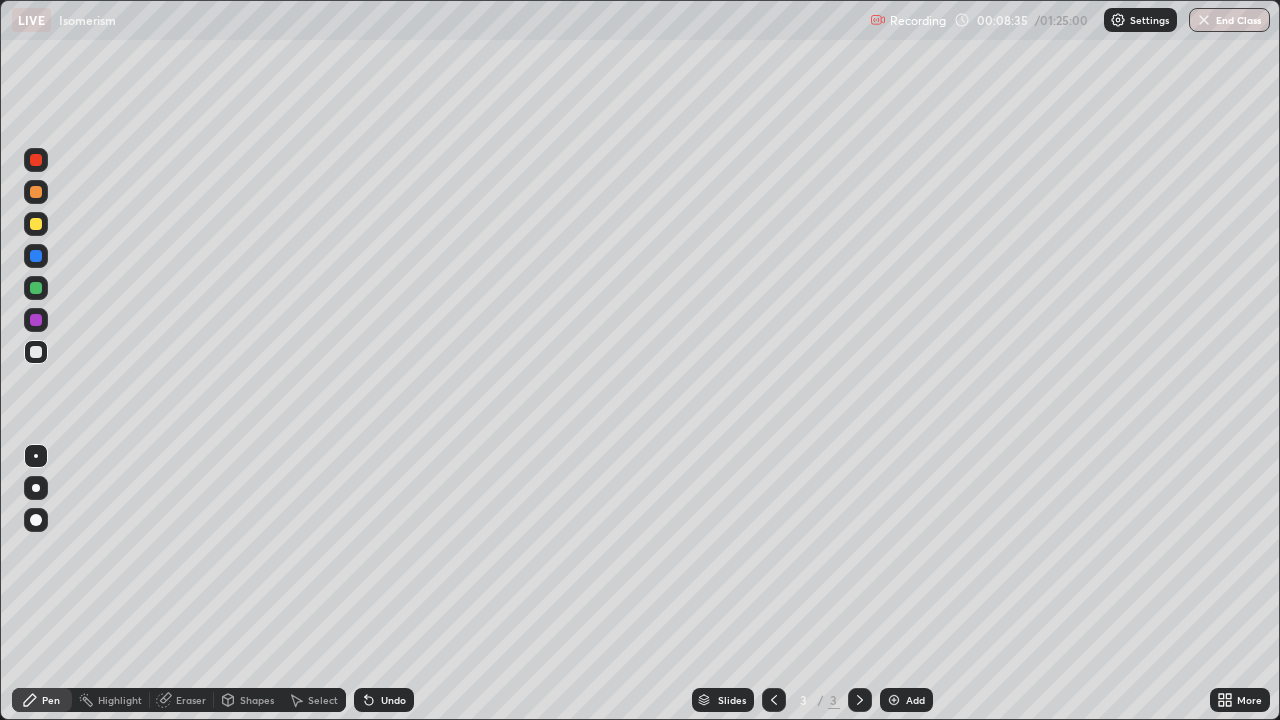 click on "Add" at bounding box center (915, 700) 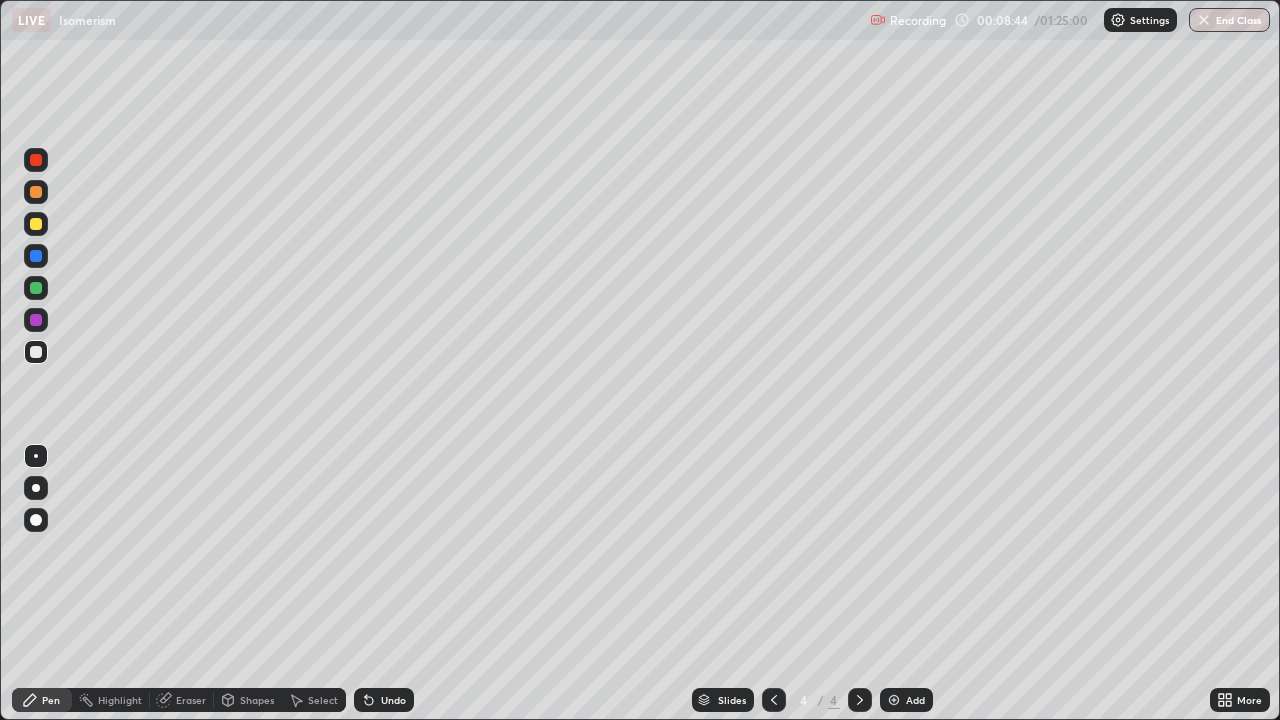 click on "Undo" at bounding box center (384, 700) 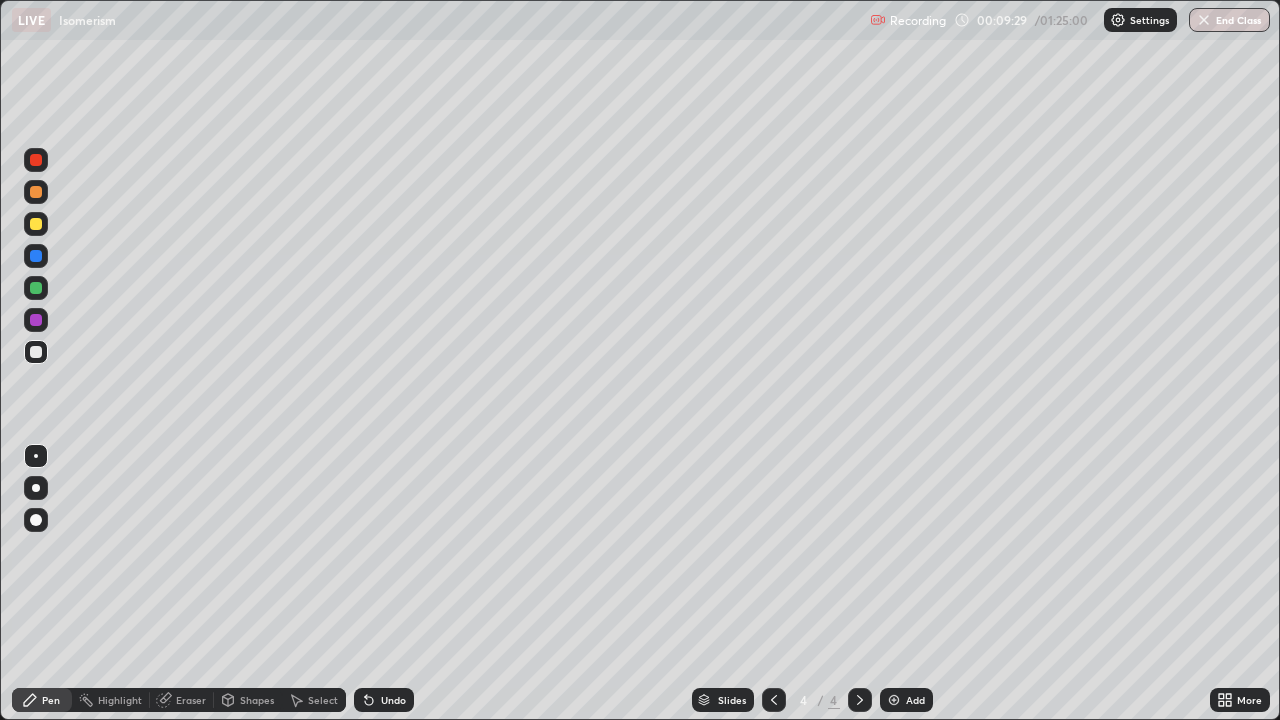 click on "Undo" at bounding box center [393, 700] 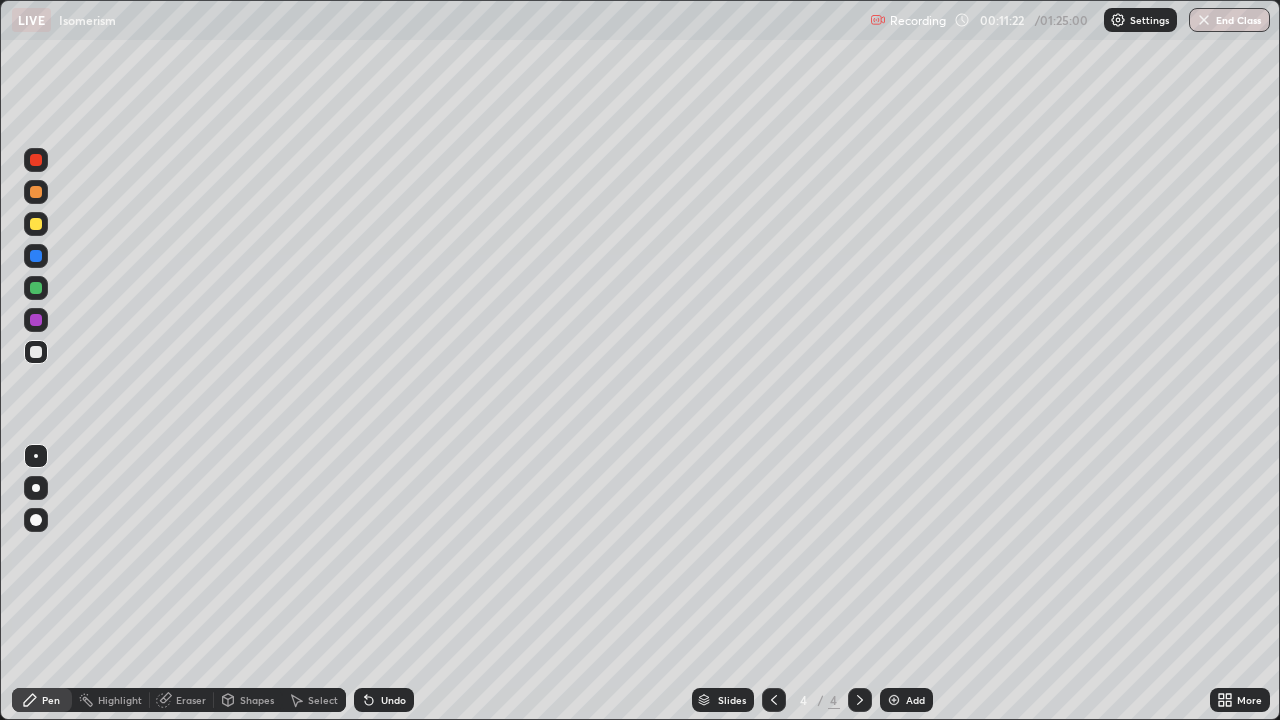 click at bounding box center [36, 224] 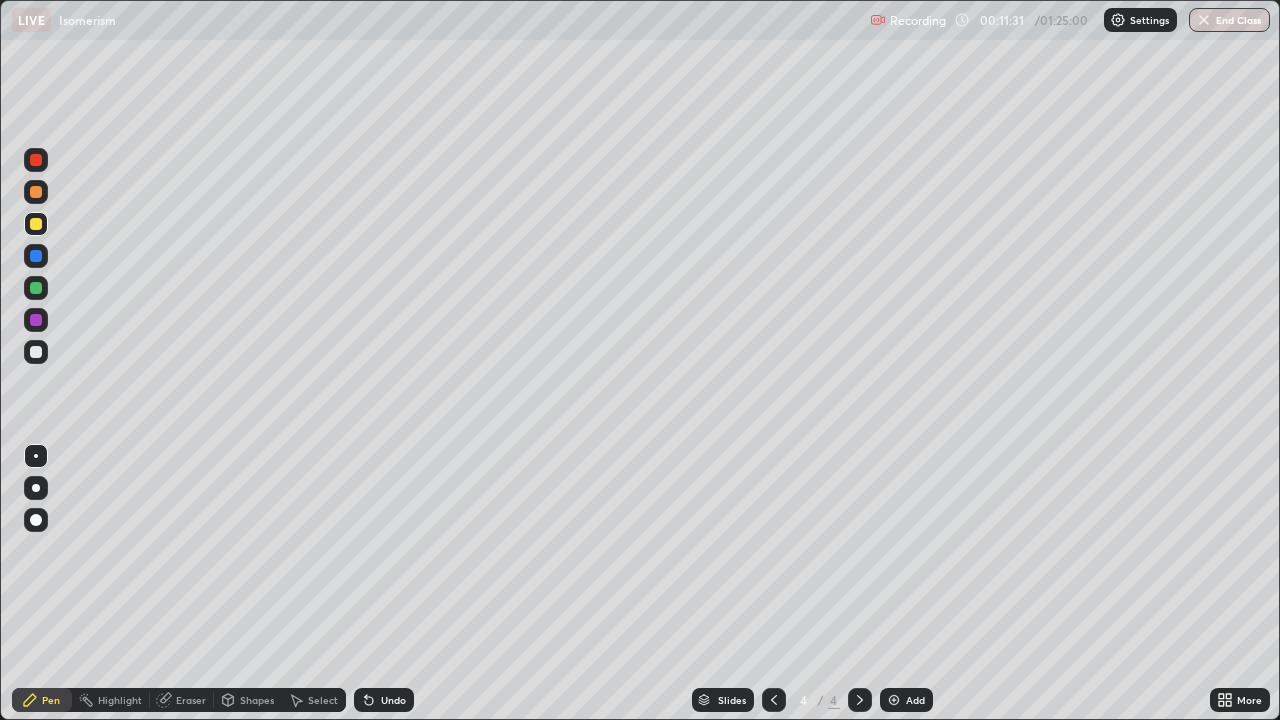 click at bounding box center (36, 352) 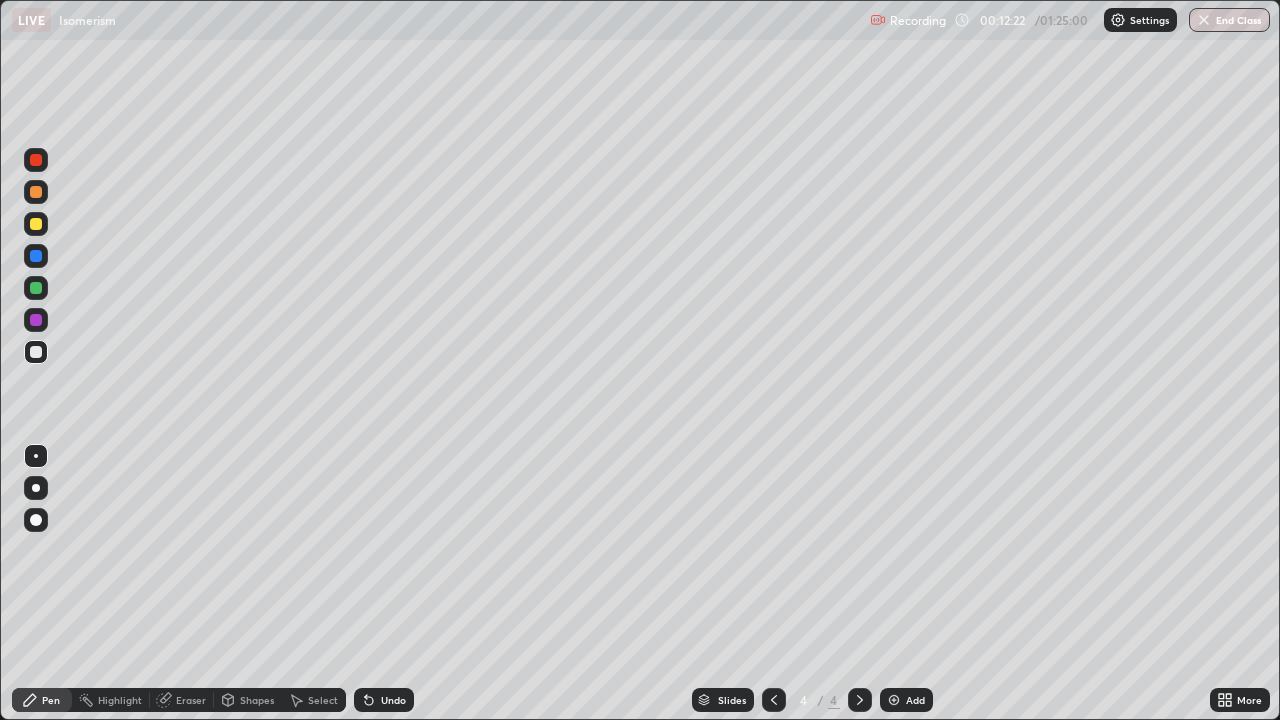 click at bounding box center [36, 224] 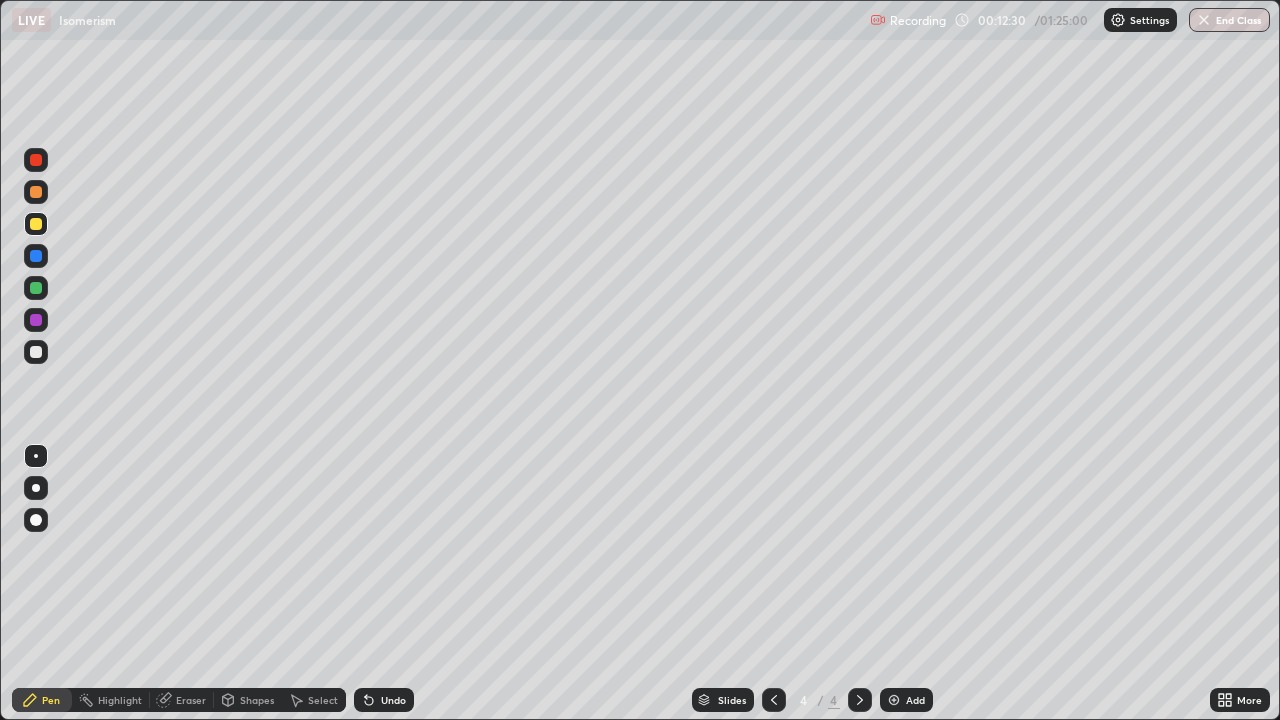 click 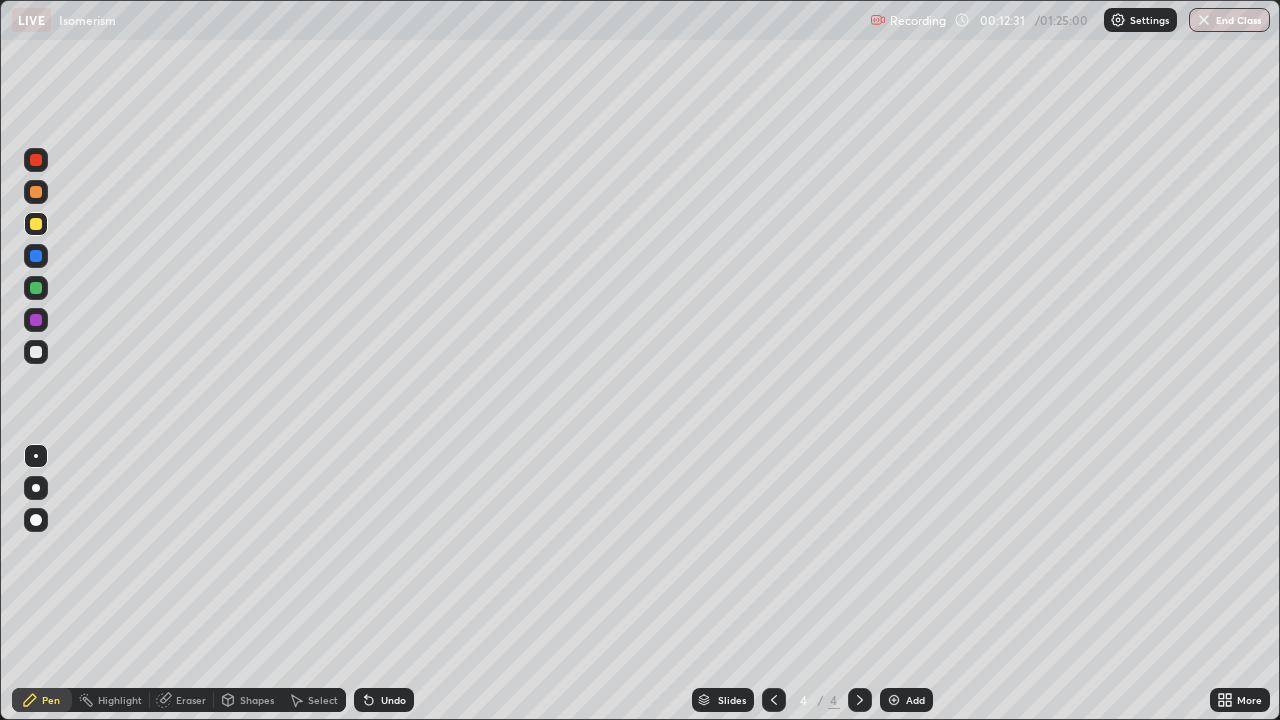 click 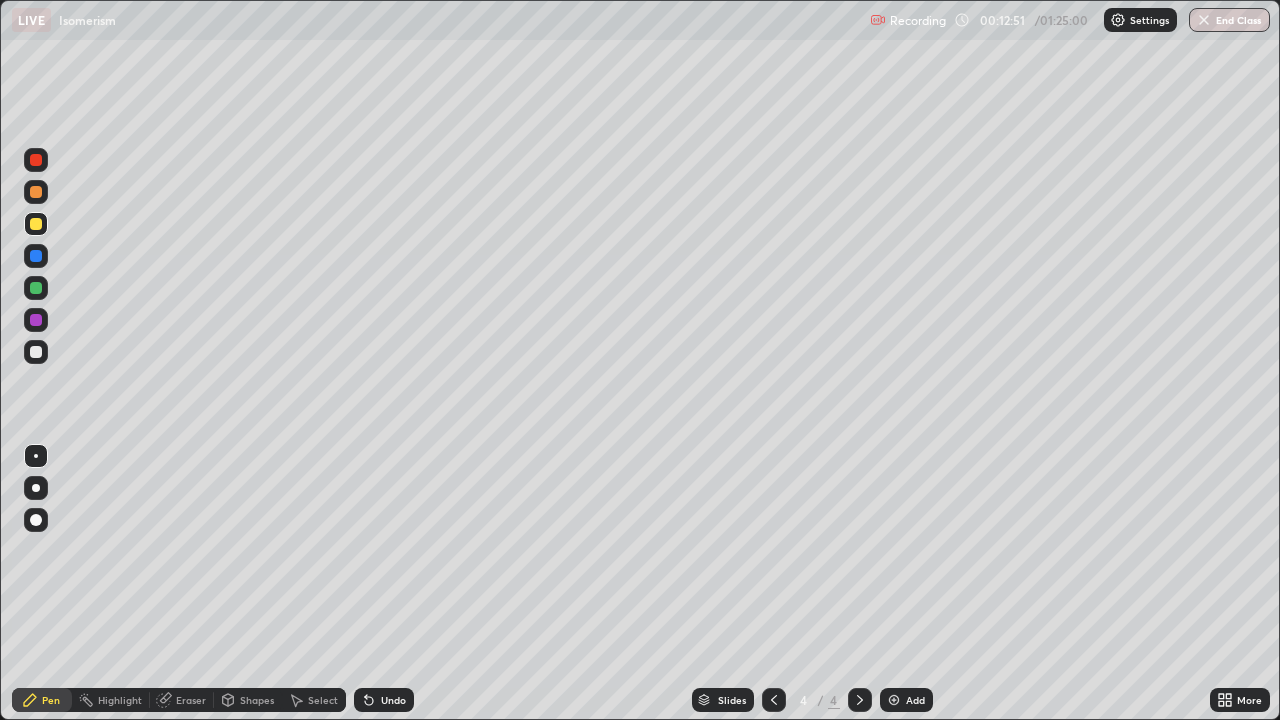 click at bounding box center (36, 352) 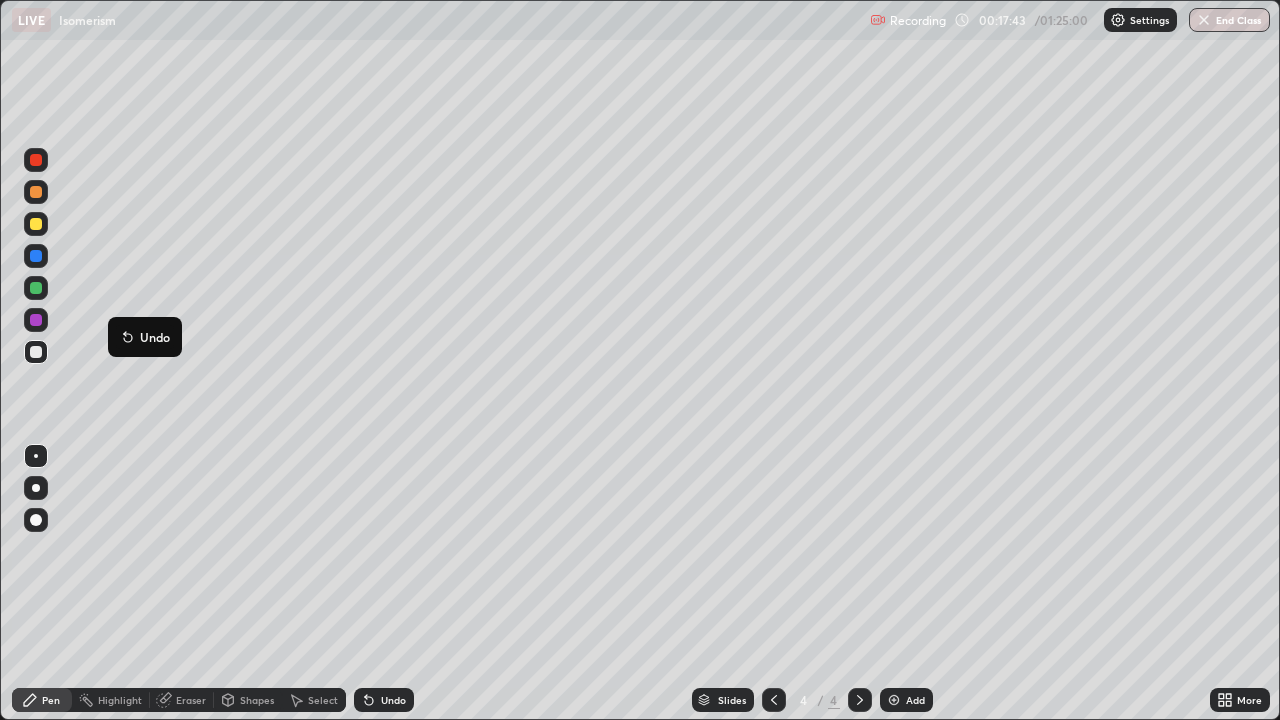 click at bounding box center (894, 700) 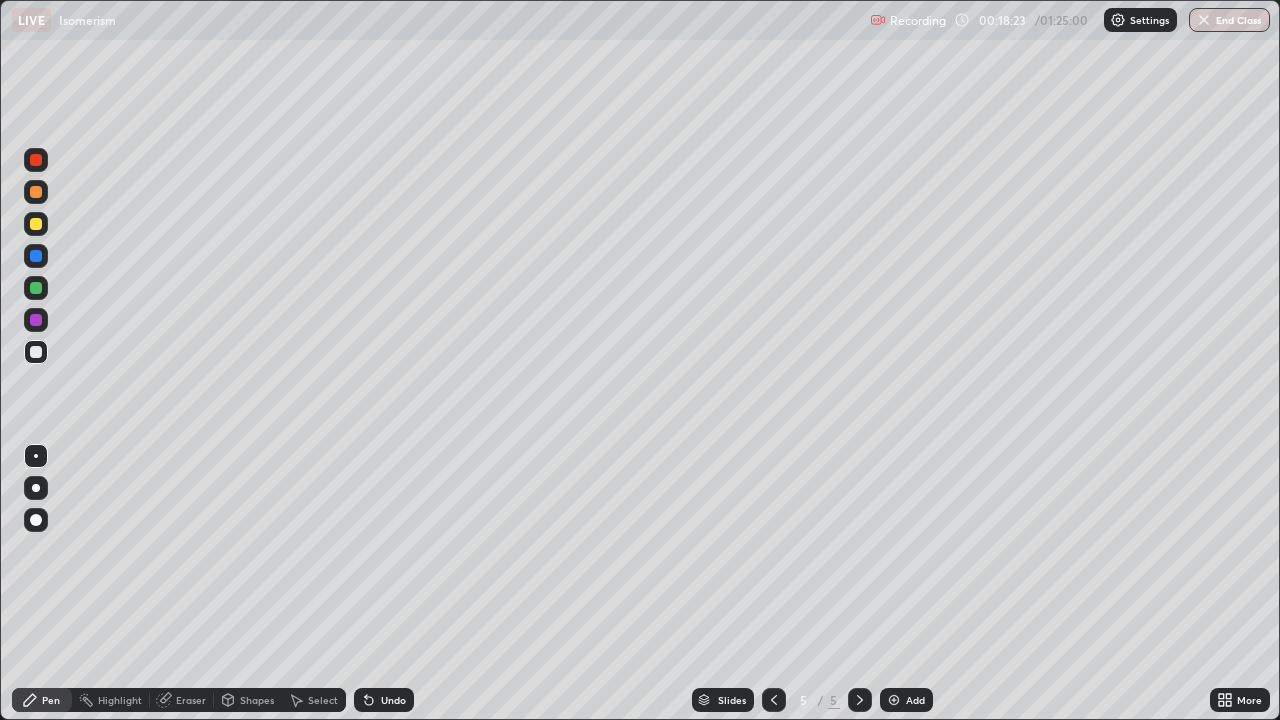 click at bounding box center (36, 352) 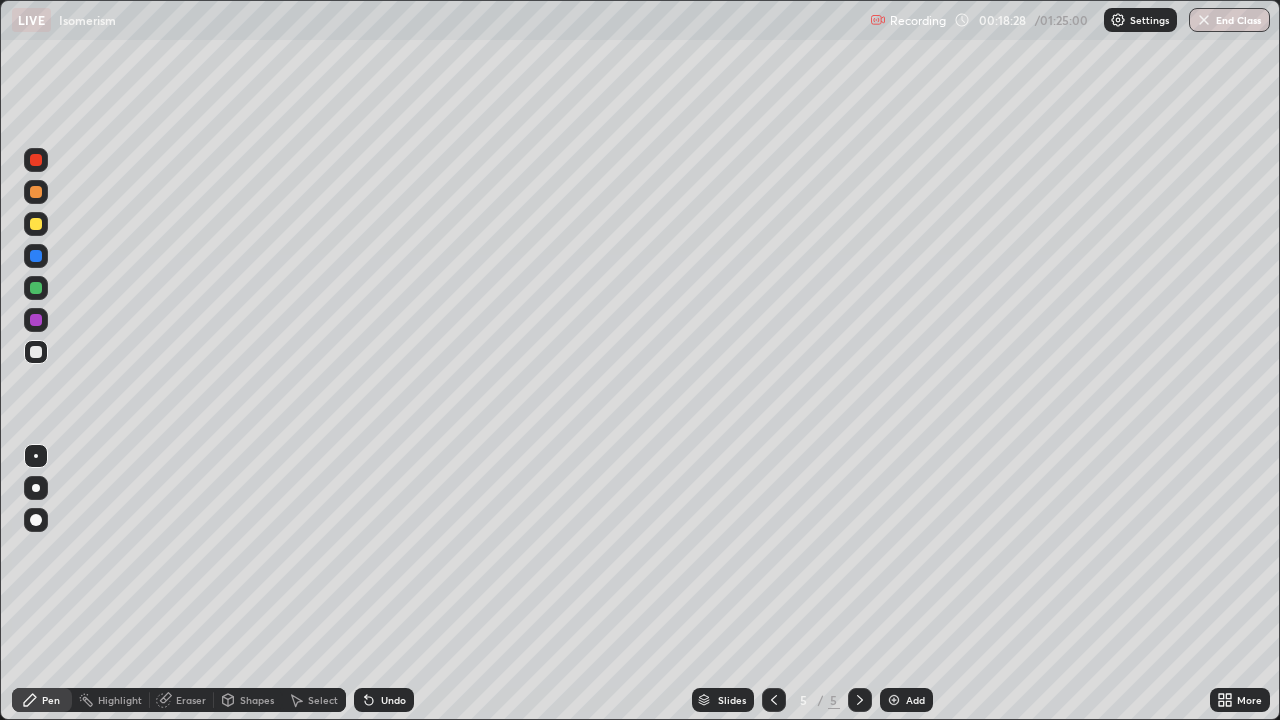 click 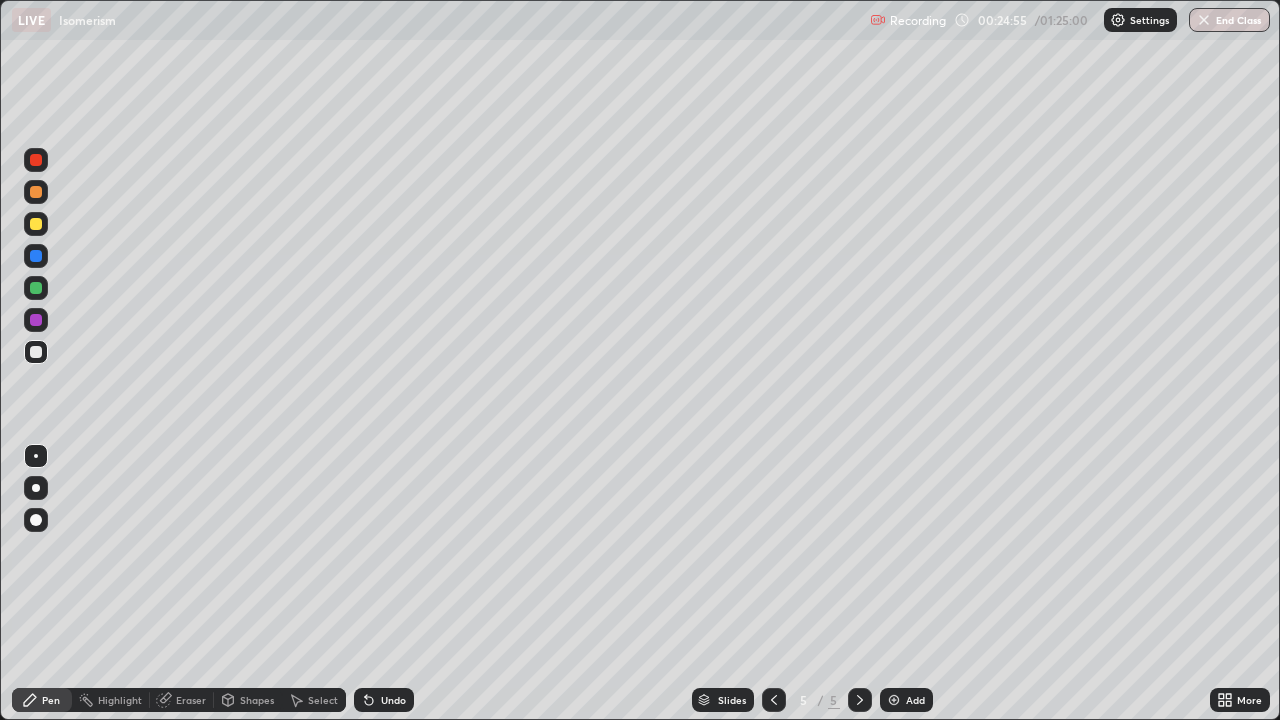 click at bounding box center [36, 224] 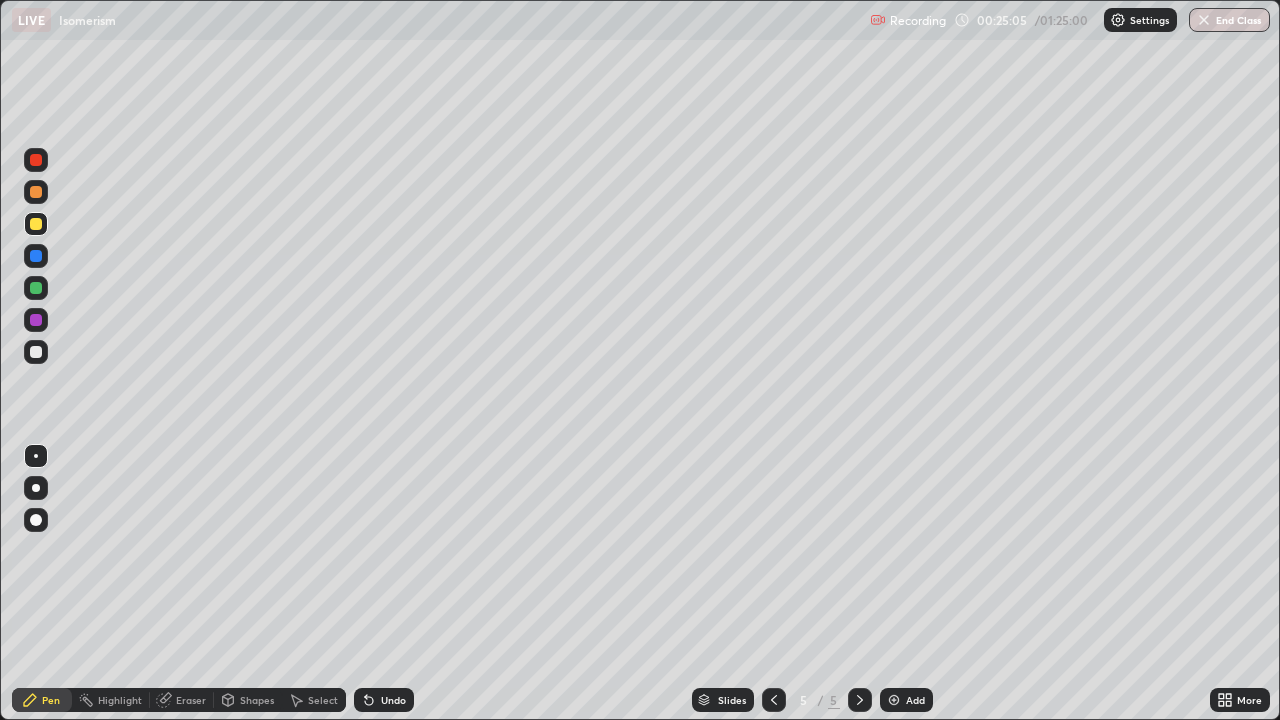 click on "Undo" at bounding box center (384, 700) 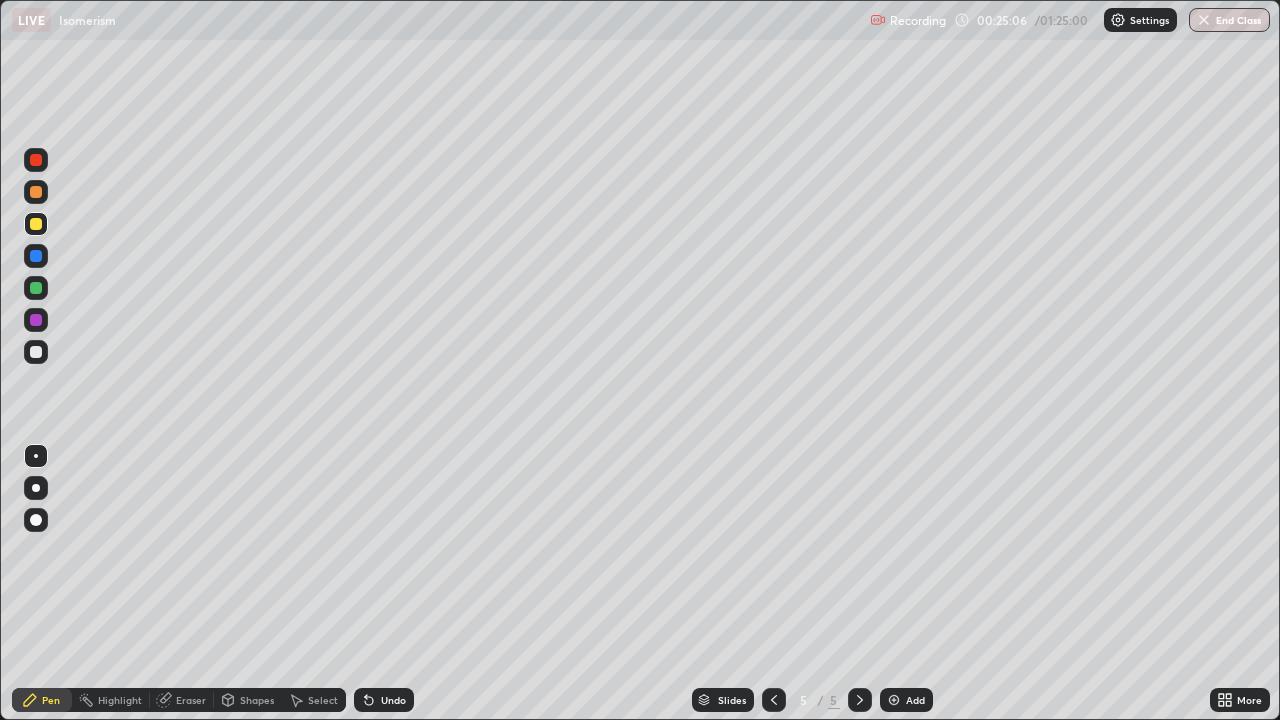 click 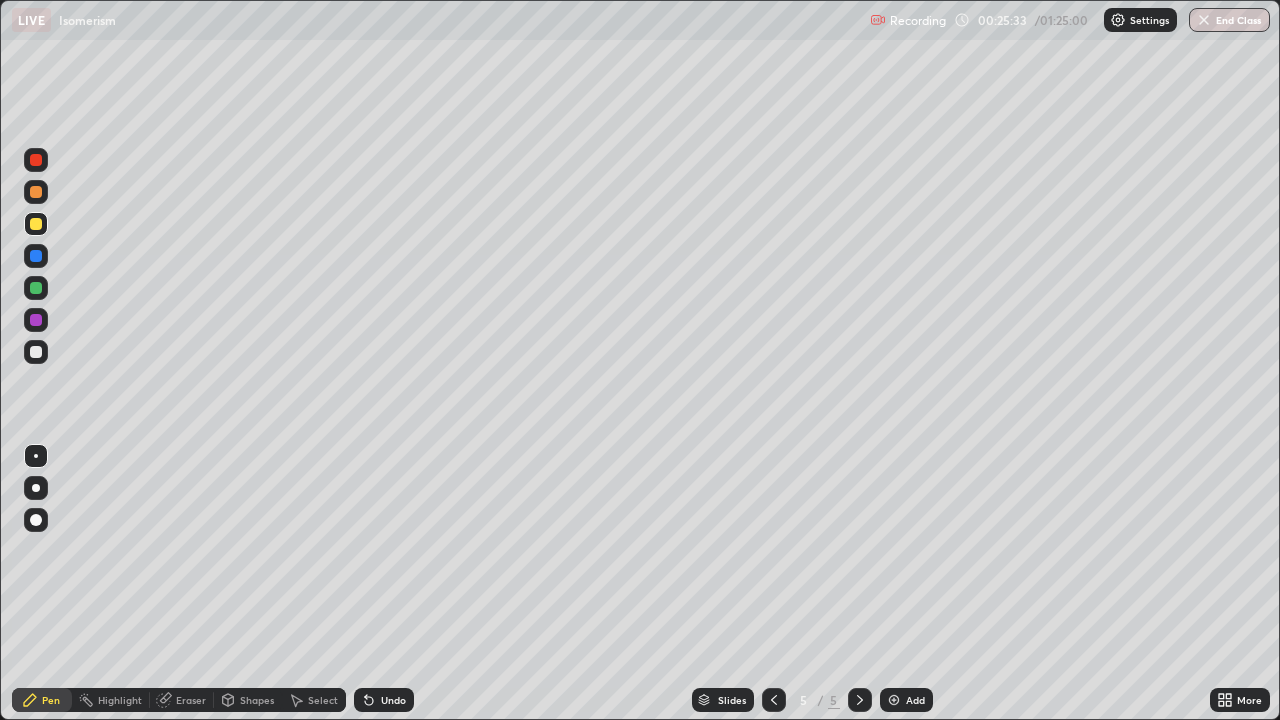 click 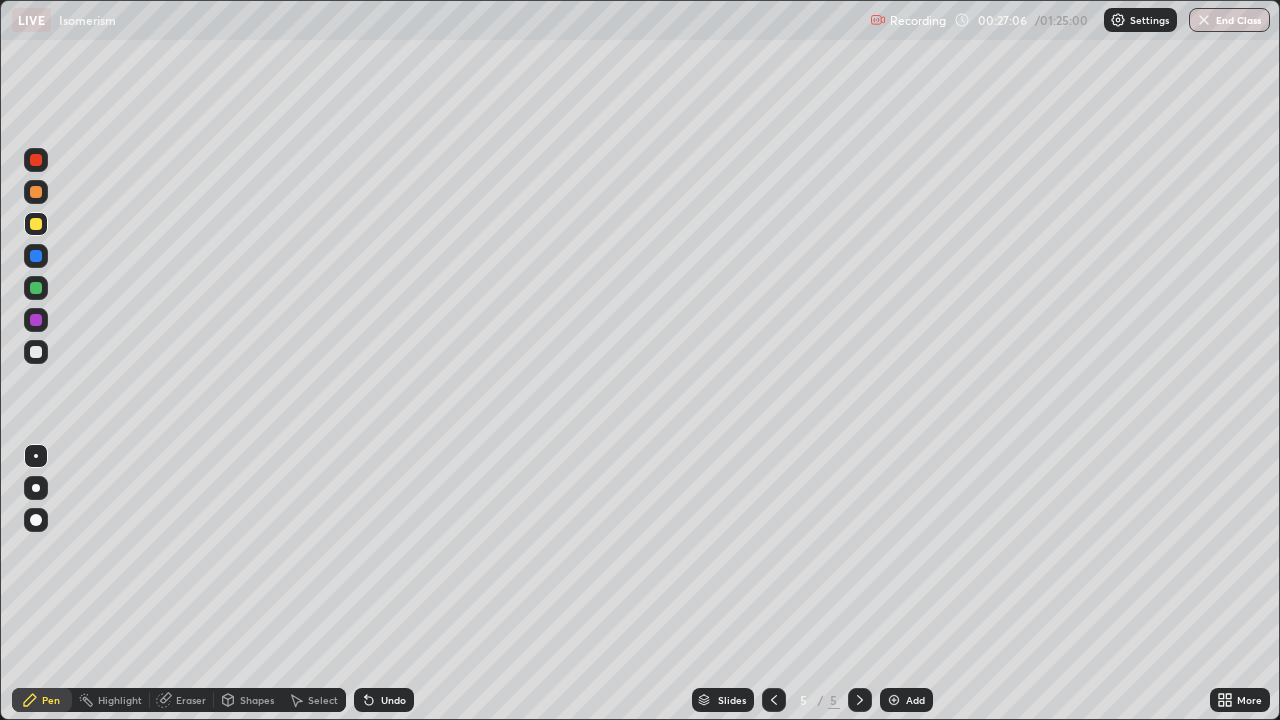 click on "Undo" at bounding box center [393, 700] 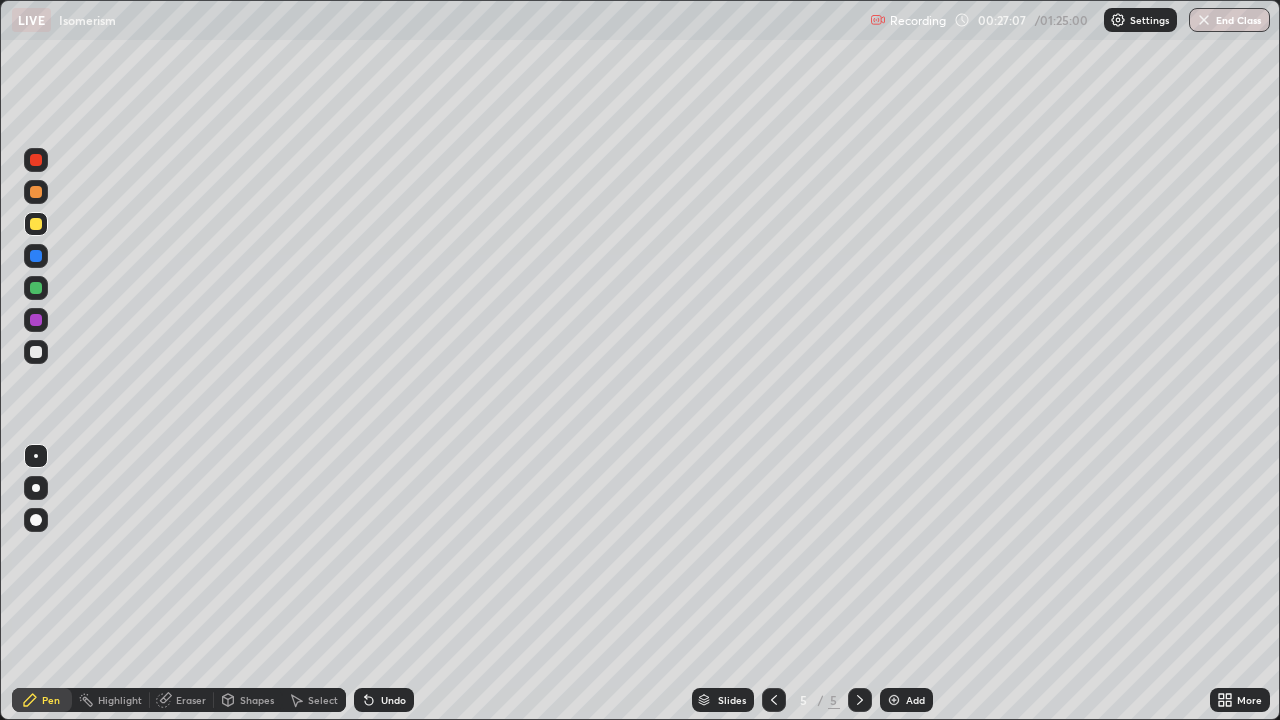 click on "Undo" at bounding box center (393, 700) 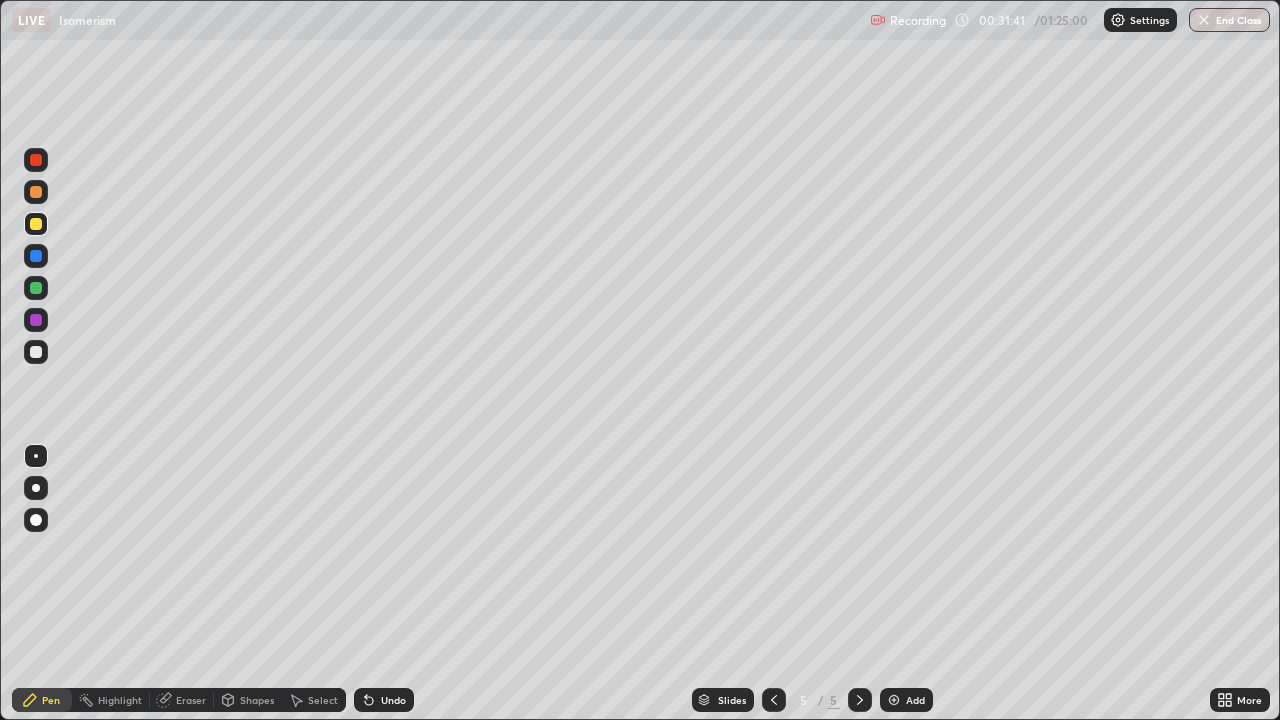 click on "Add" at bounding box center [915, 700] 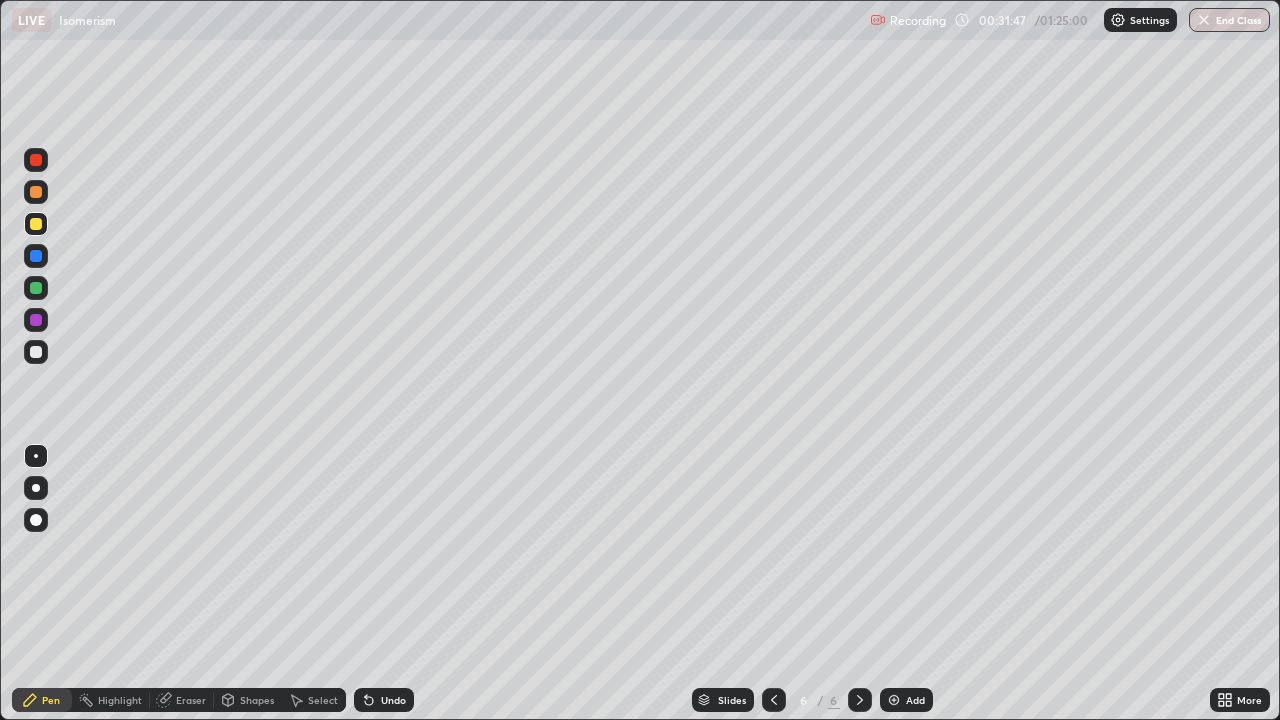 click at bounding box center (36, 352) 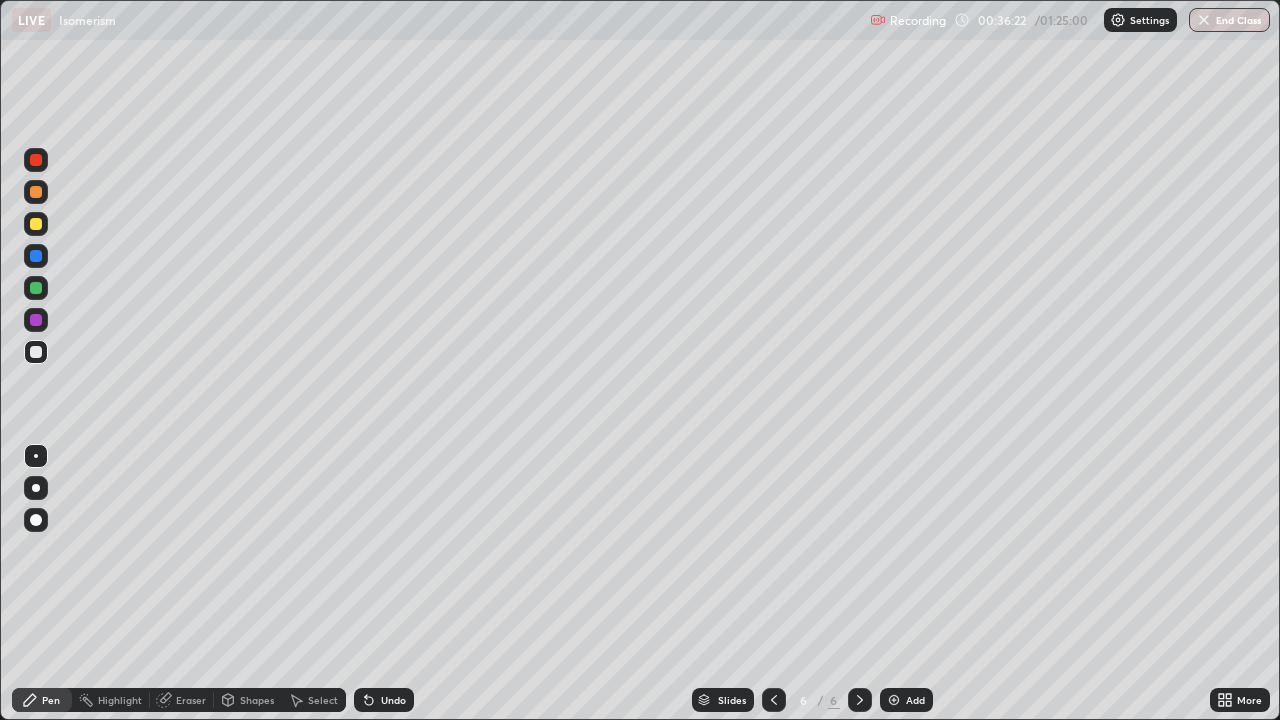 click at bounding box center [36, 224] 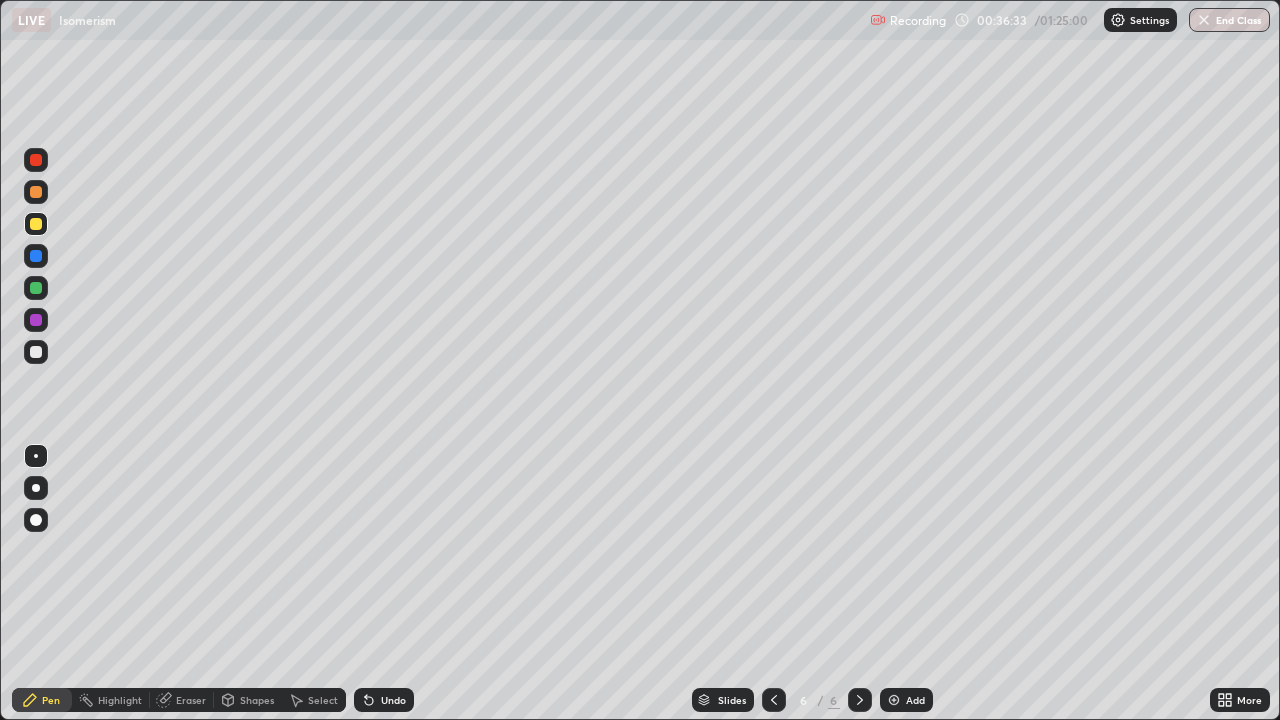 click on "Undo" at bounding box center [393, 700] 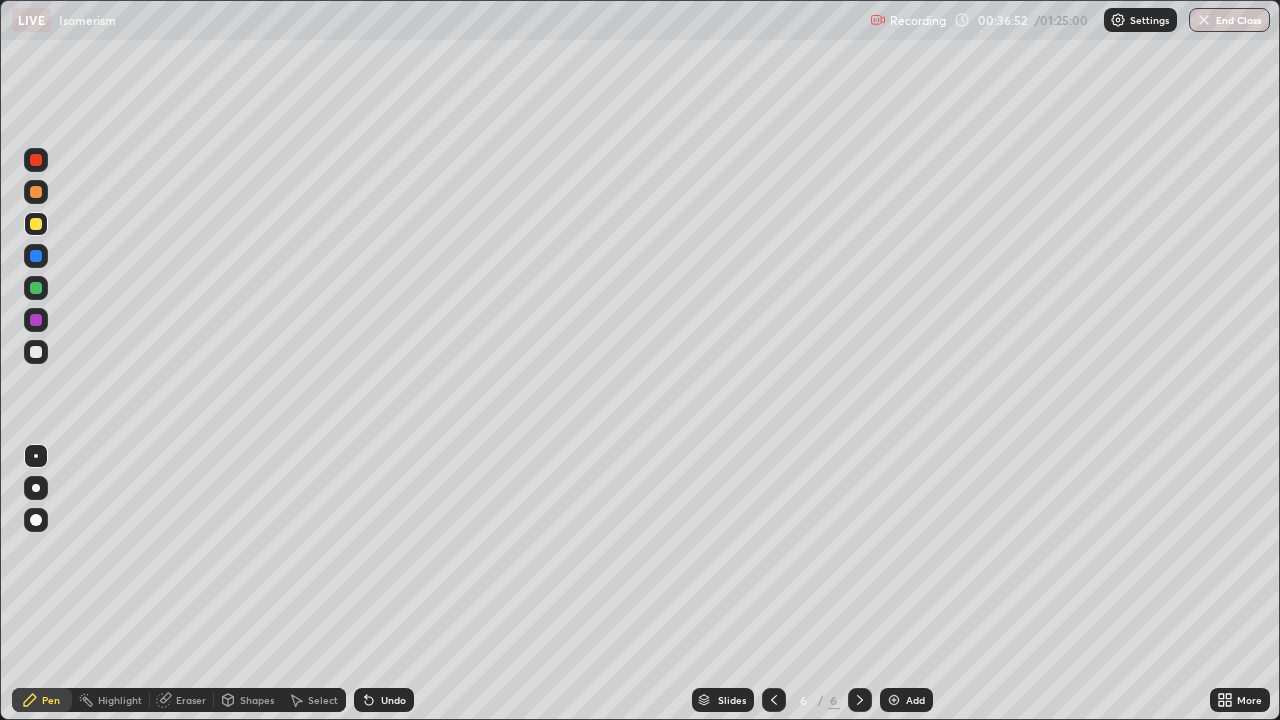 click at bounding box center (36, 352) 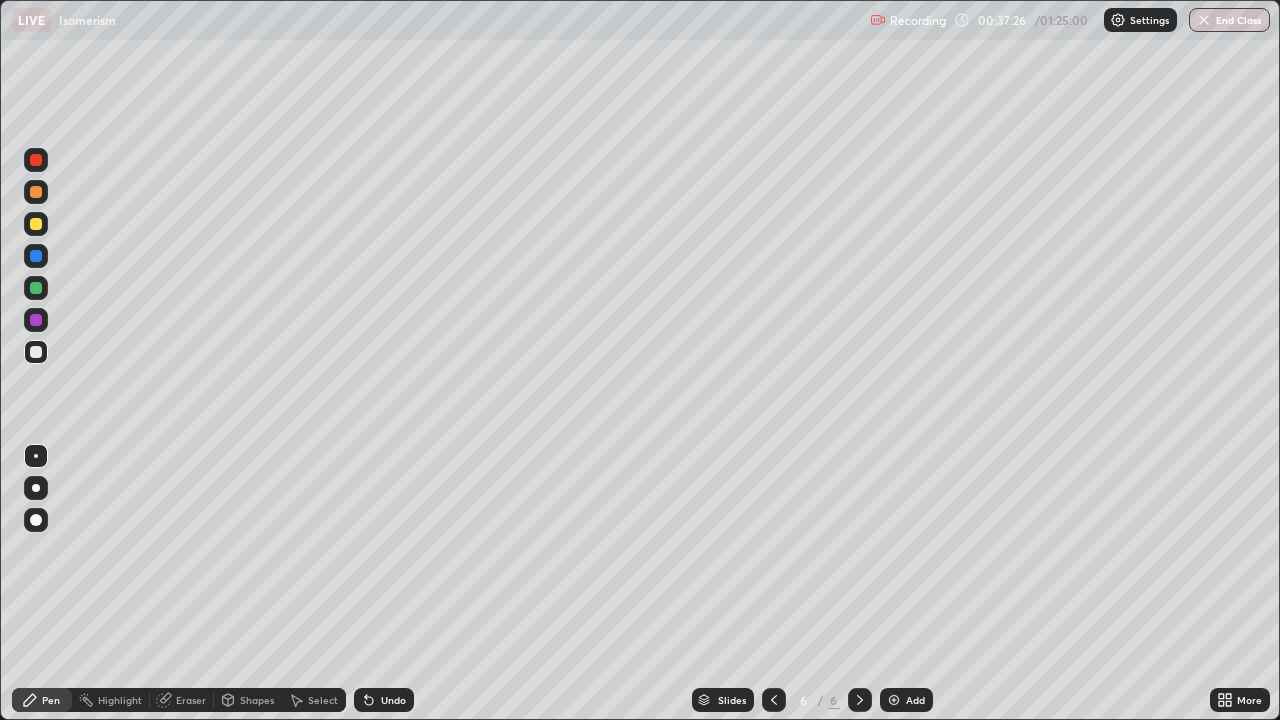 click at bounding box center (36, 288) 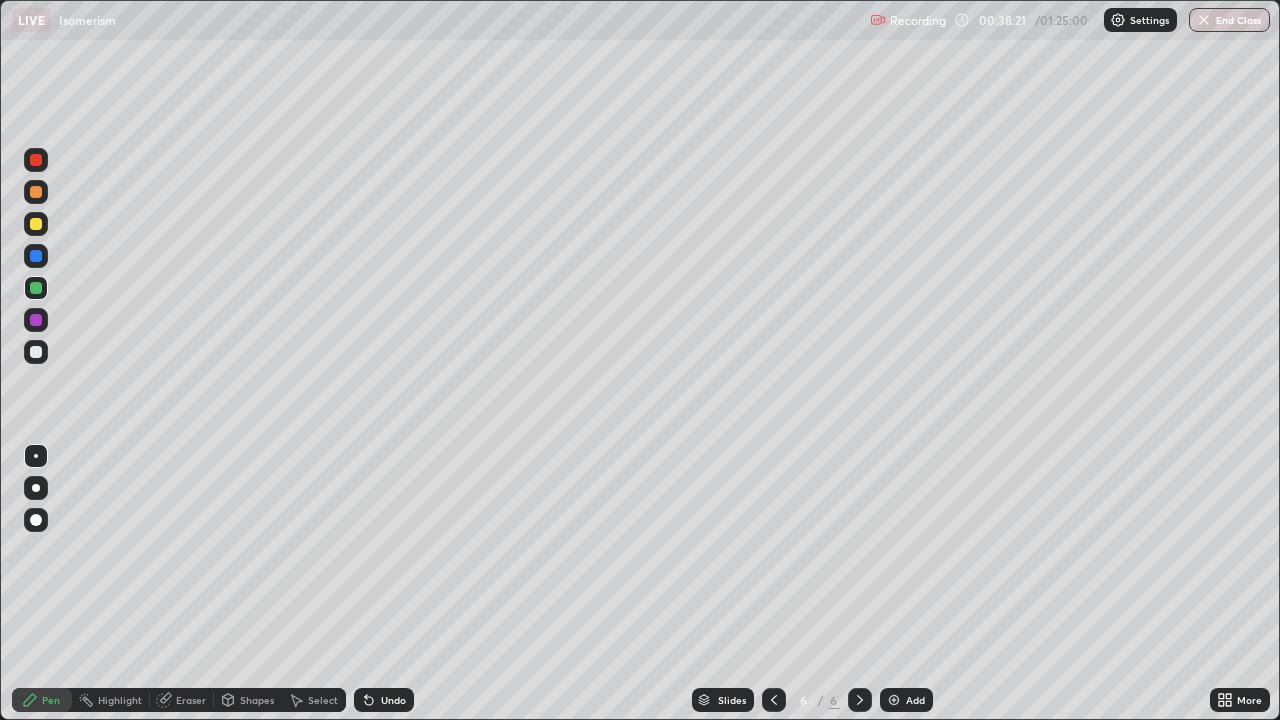 click at bounding box center (36, 352) 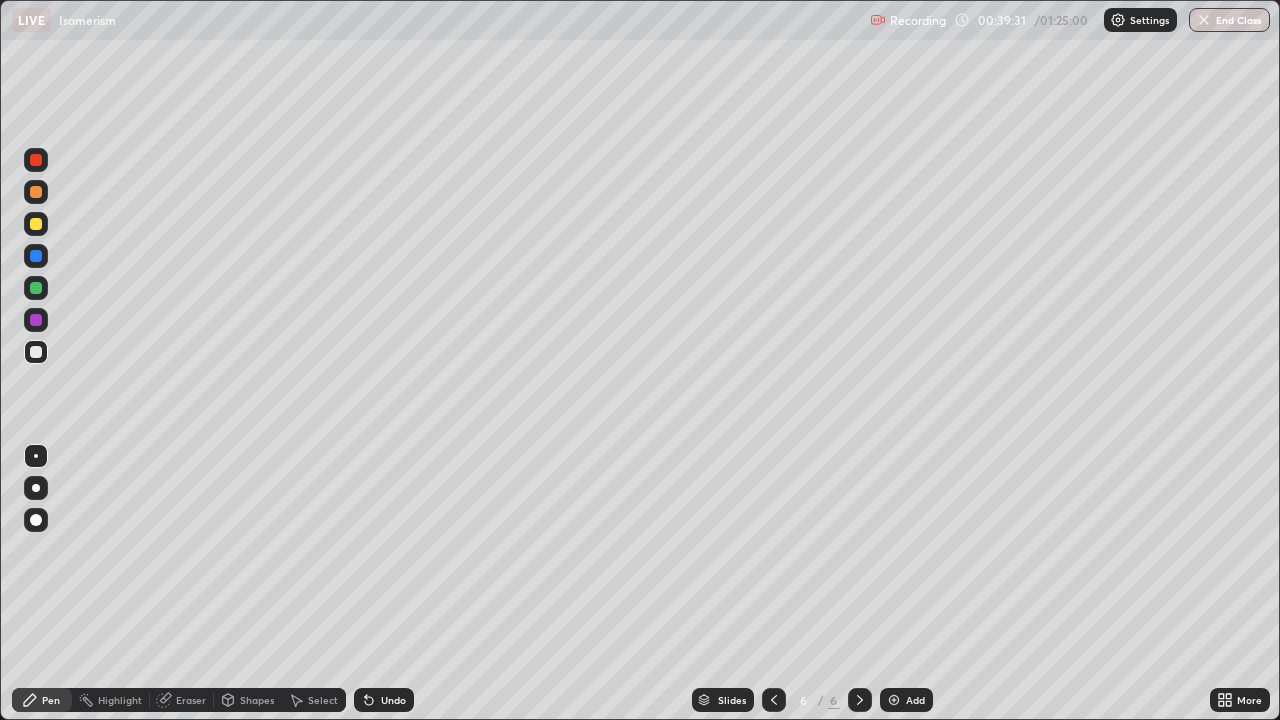 click at bounding box center (894, 700) 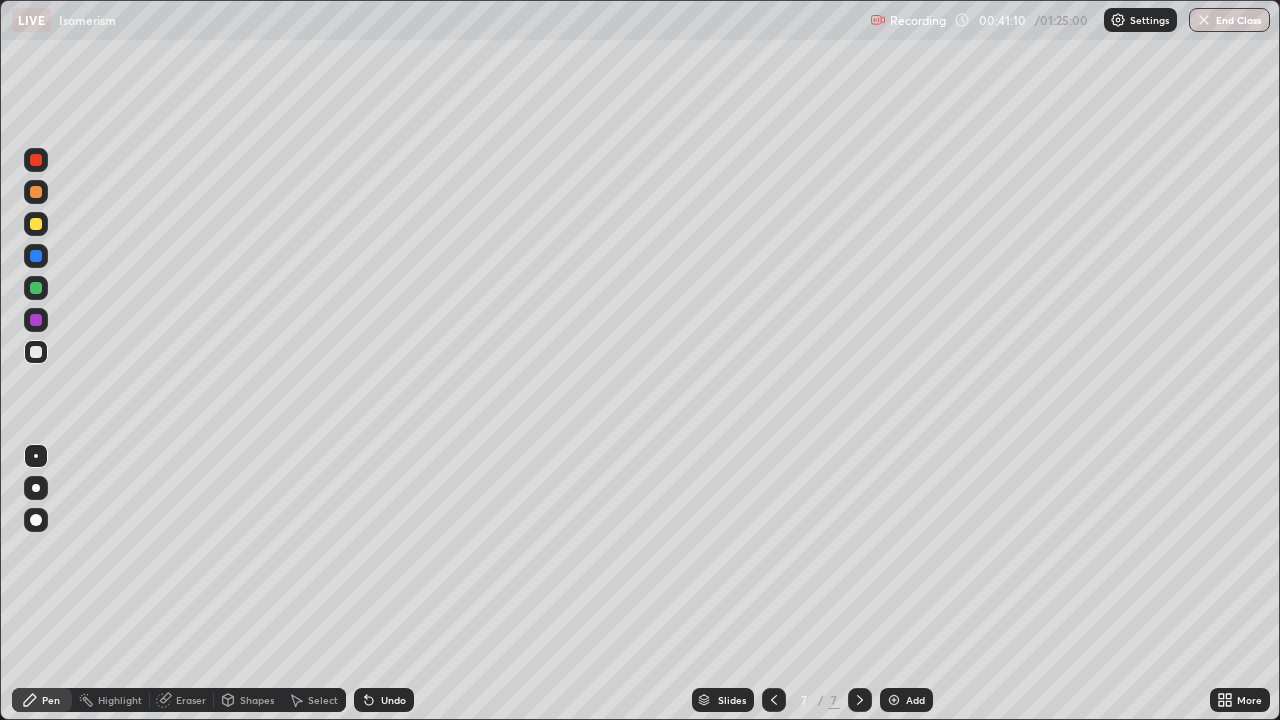 click 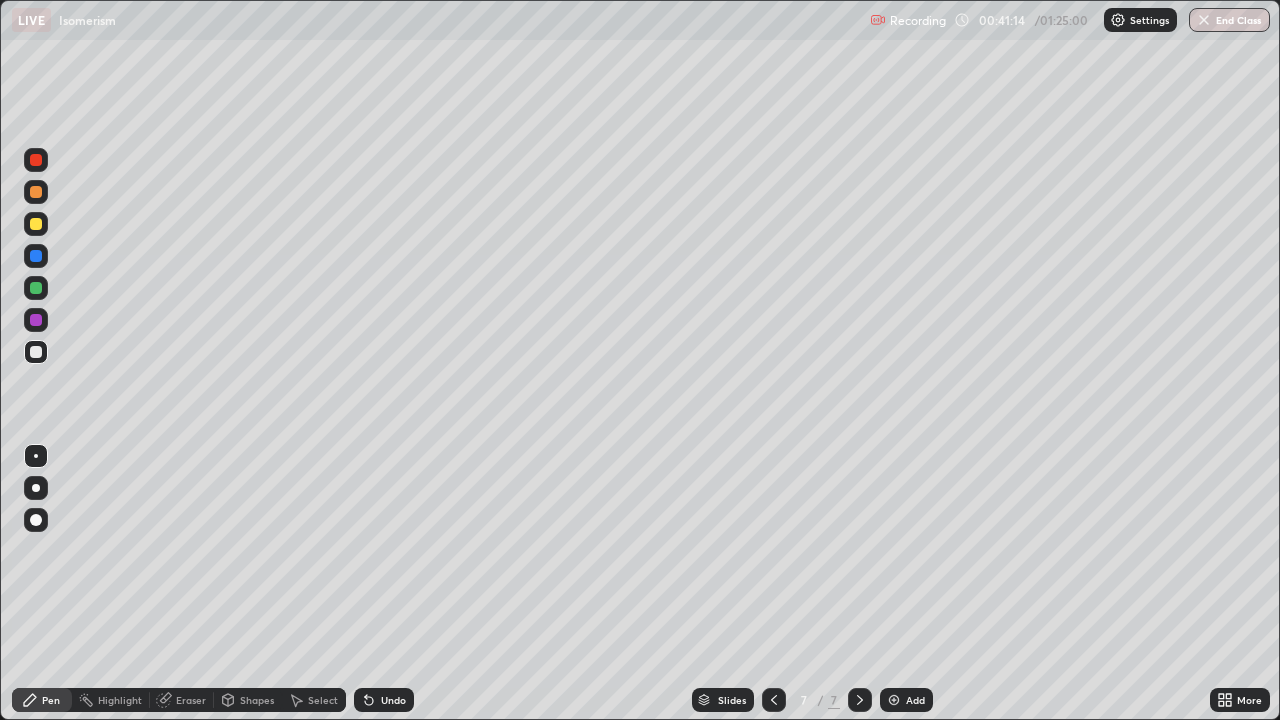 click 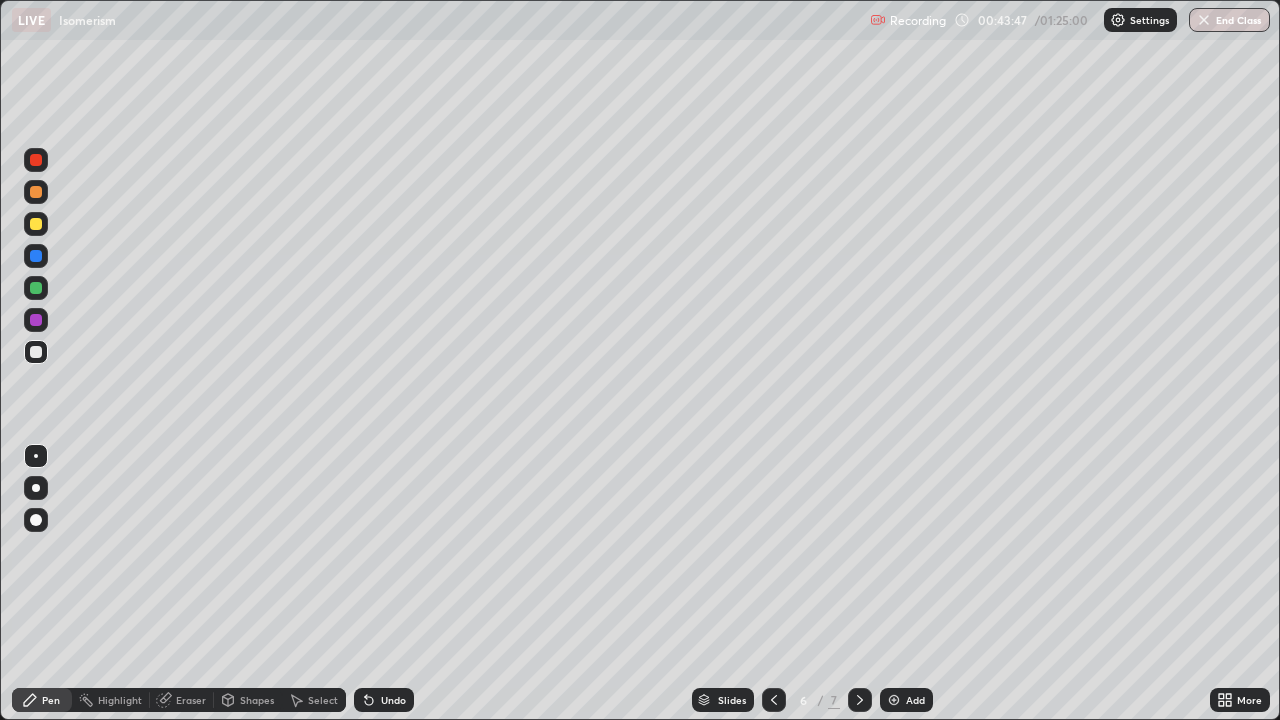 click 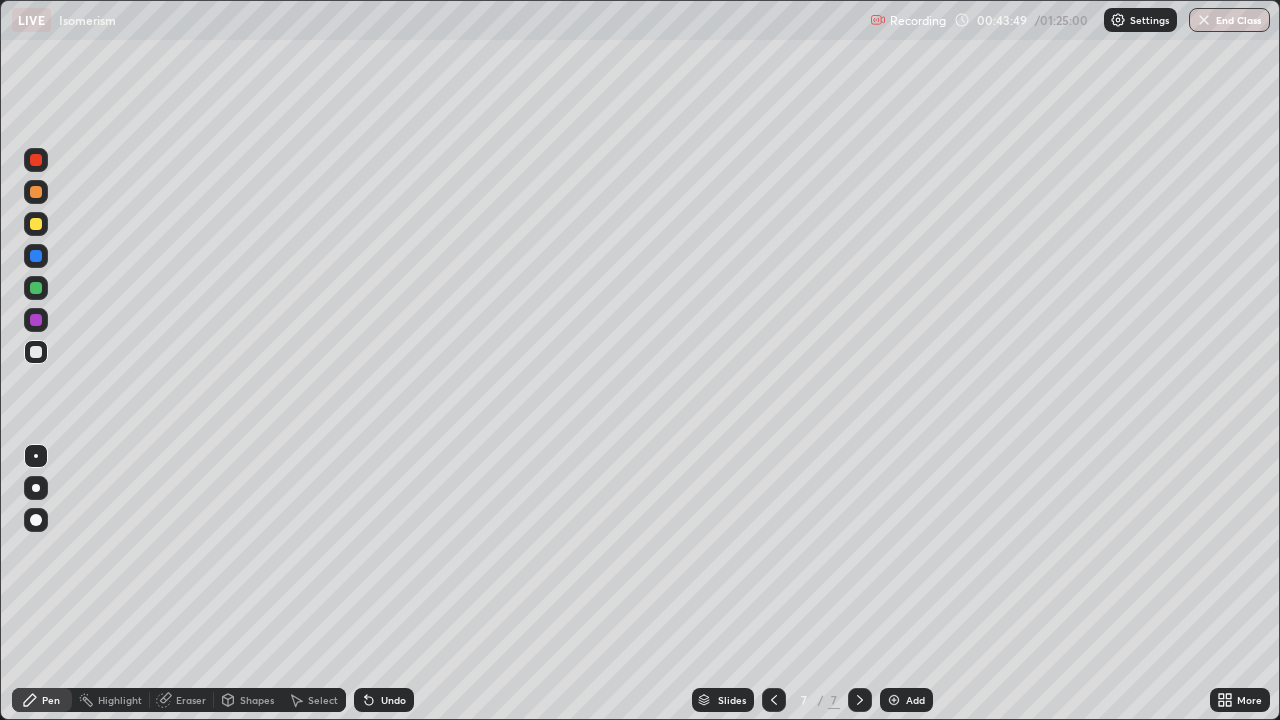 click on "Add" at bounding box center [915, 700] 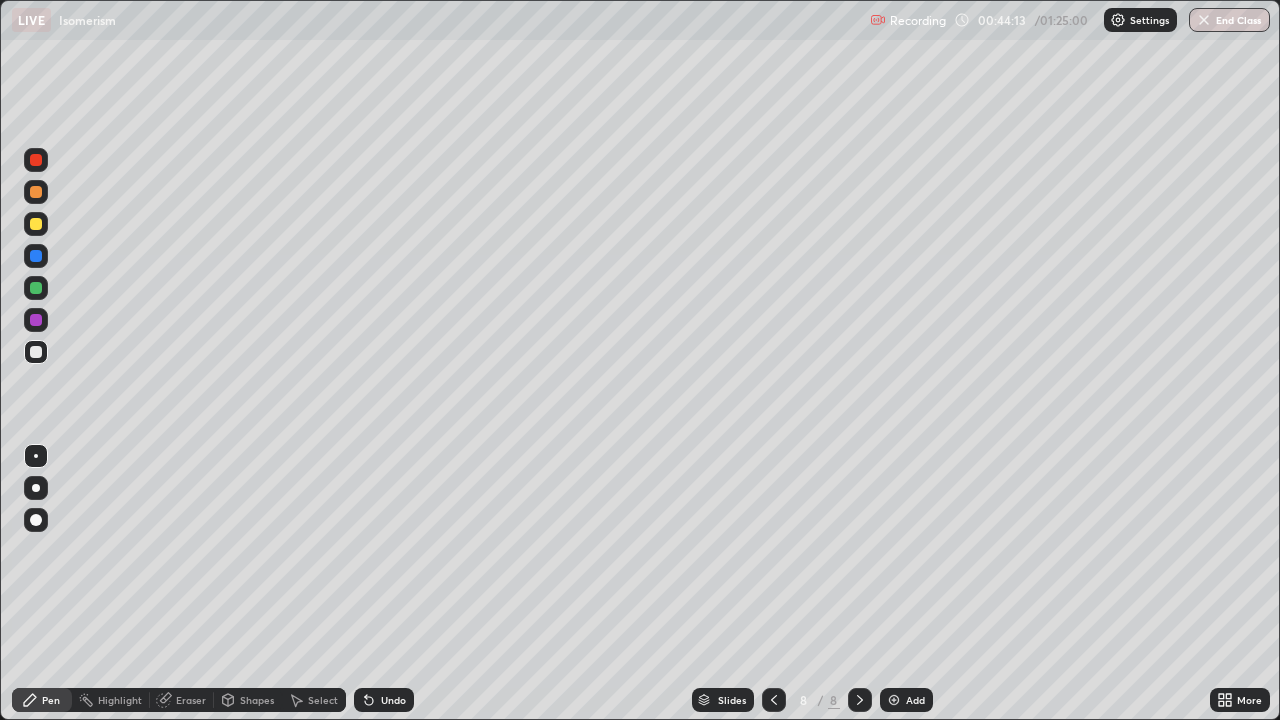 click 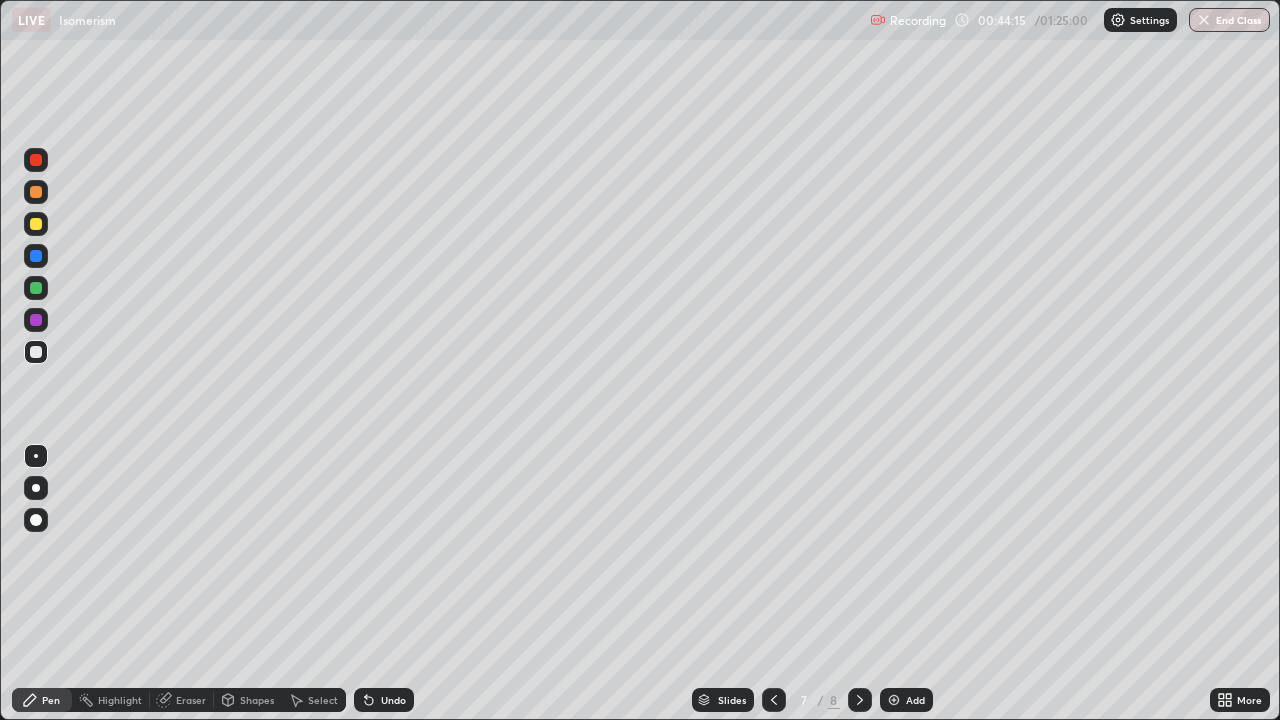 click 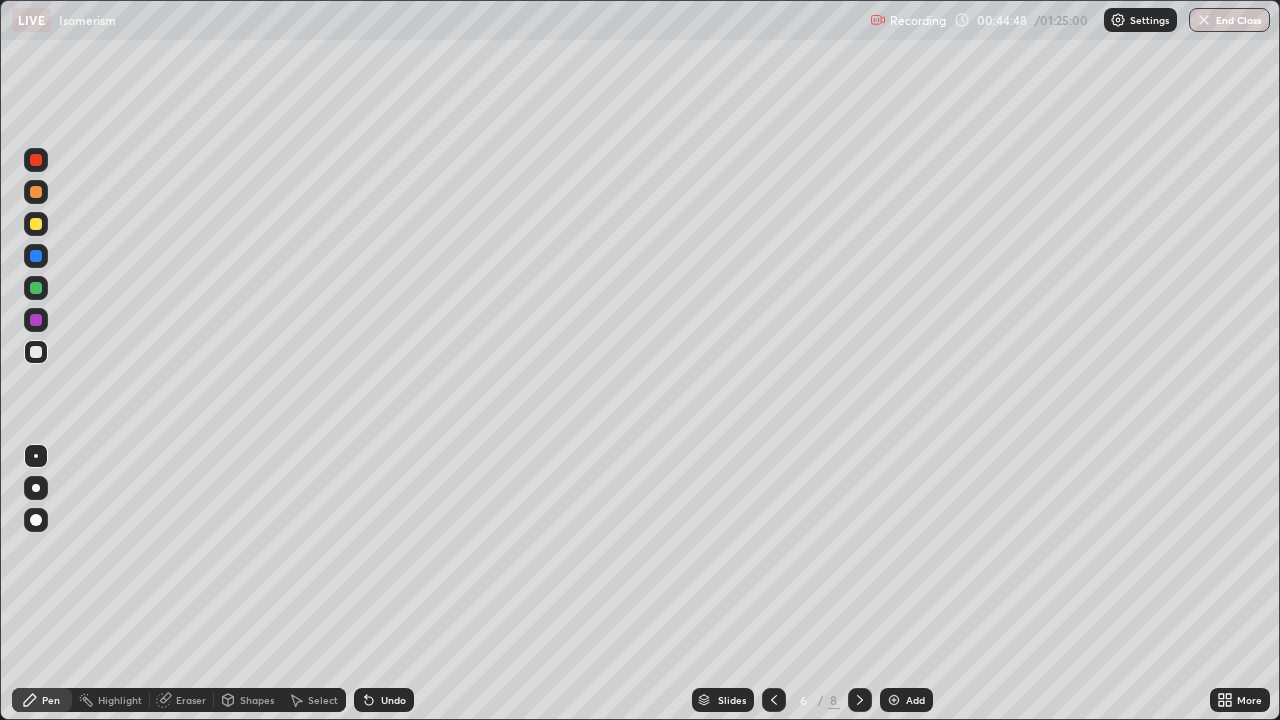 click 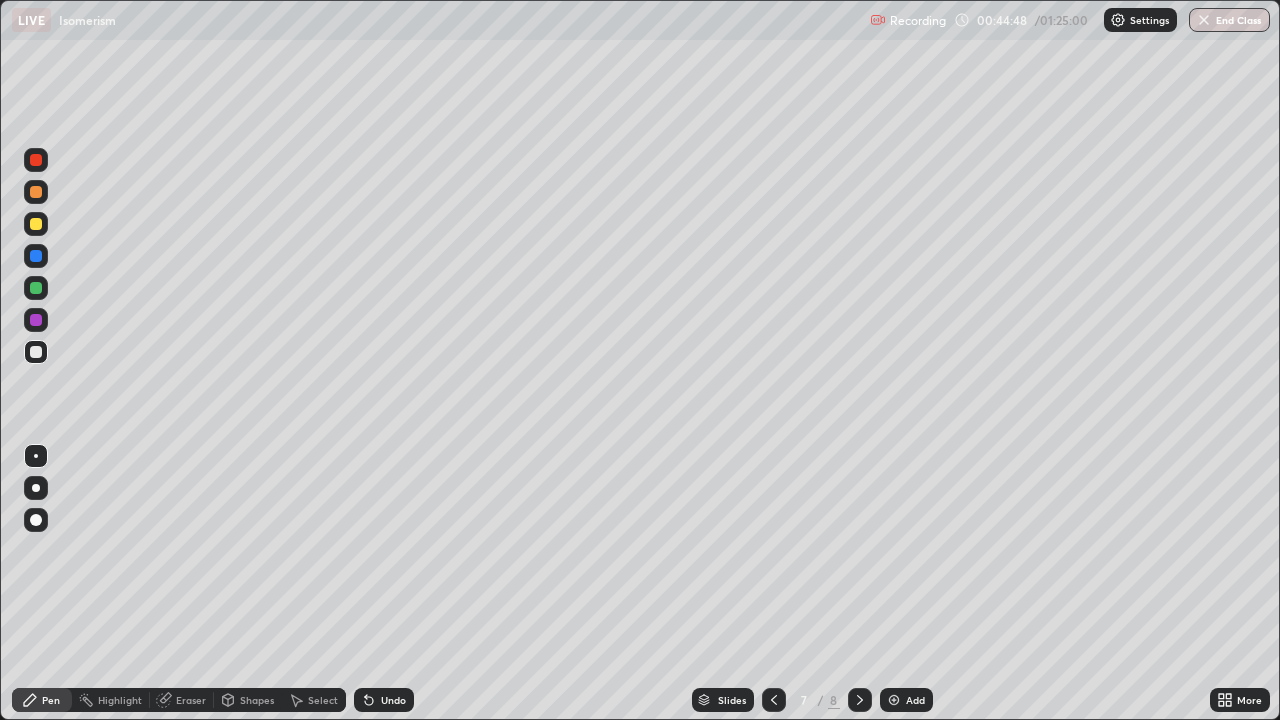click 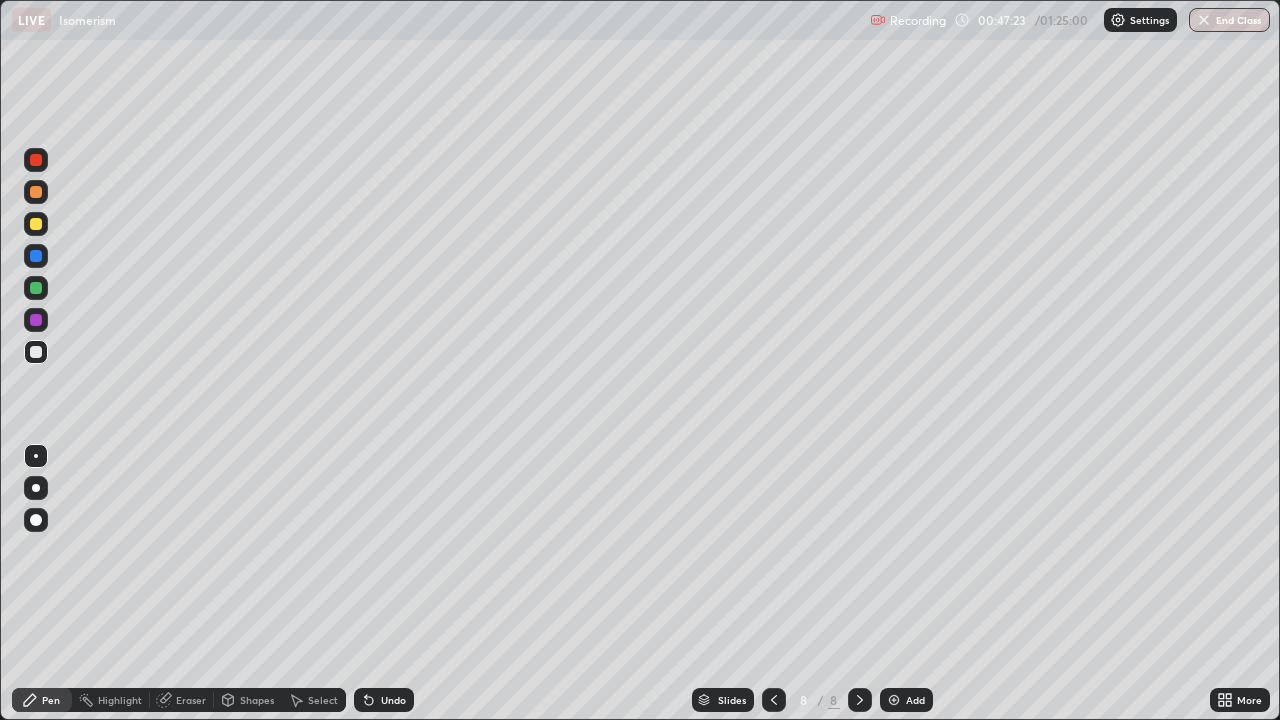 click on "Add" at bounding box center (915, 700) 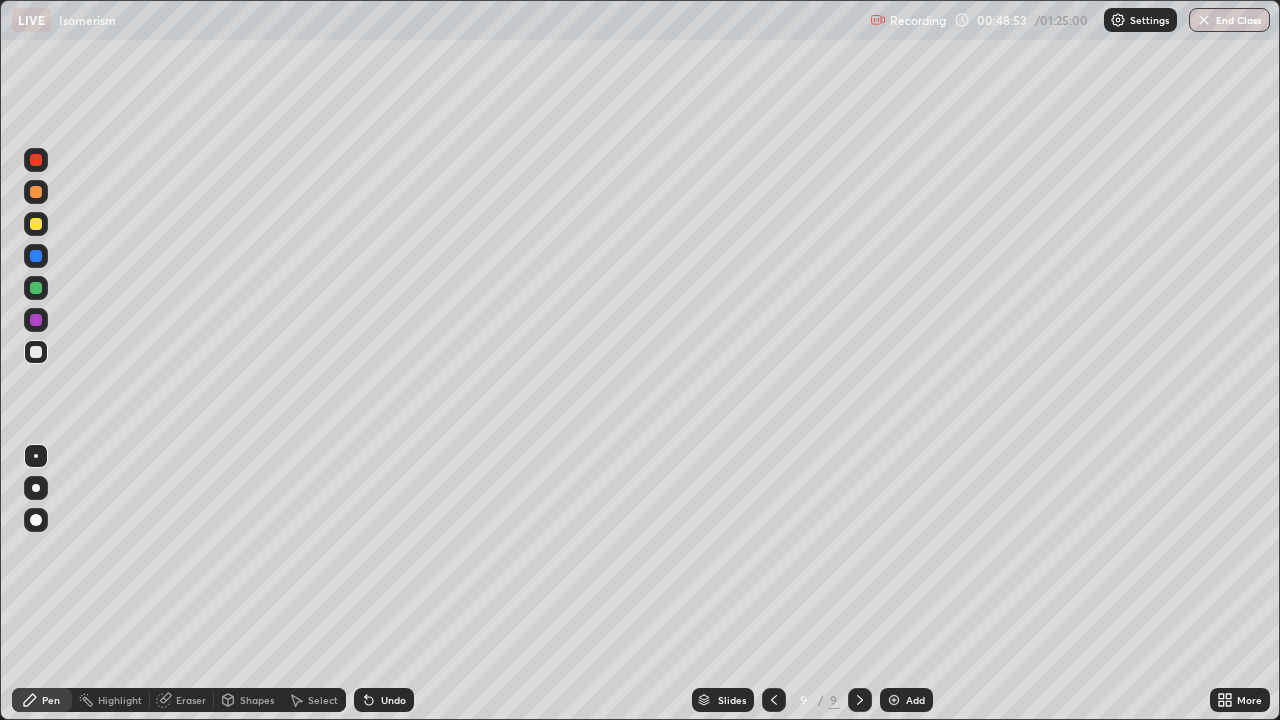 click on "Undo" at bounding box center (384, 700) 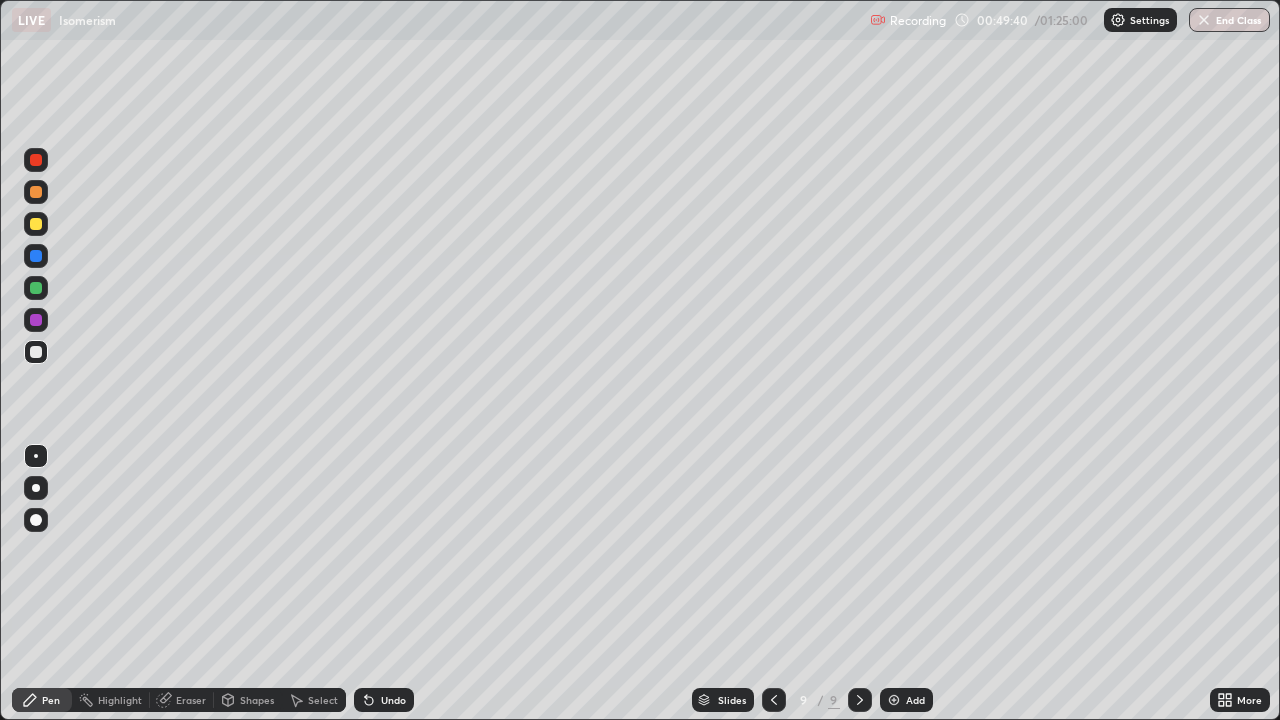 click on "More" at bounding box center (1249, 700) 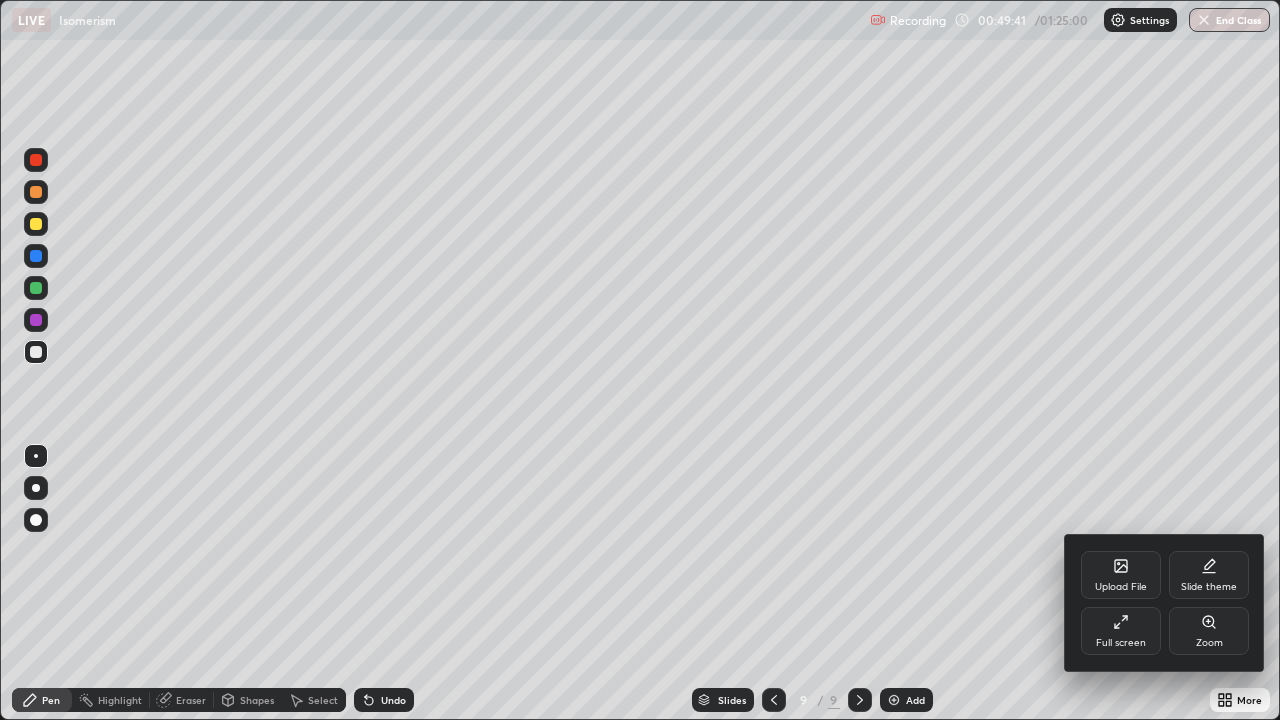 click at bounding box center (640, 360) 